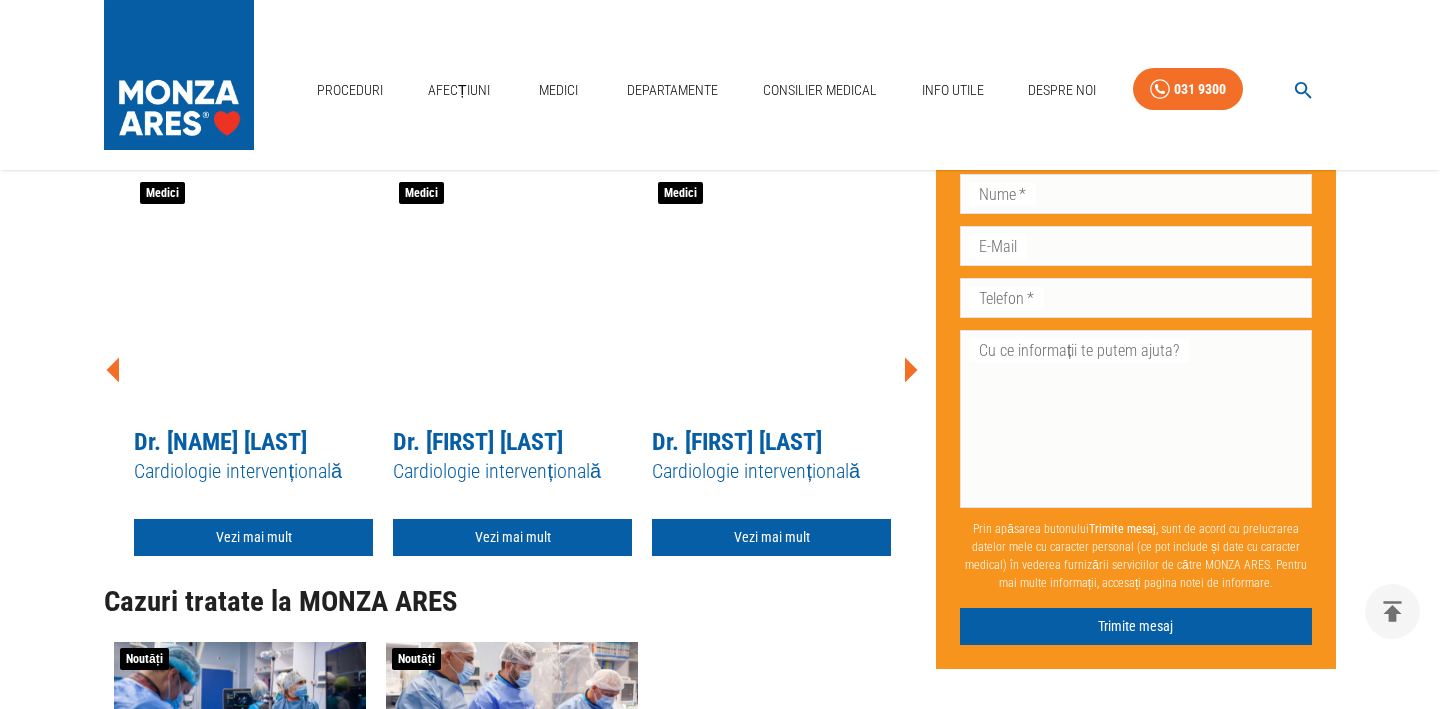 scroll, scrollTop: 0, scrollLeft: 0, axis: both 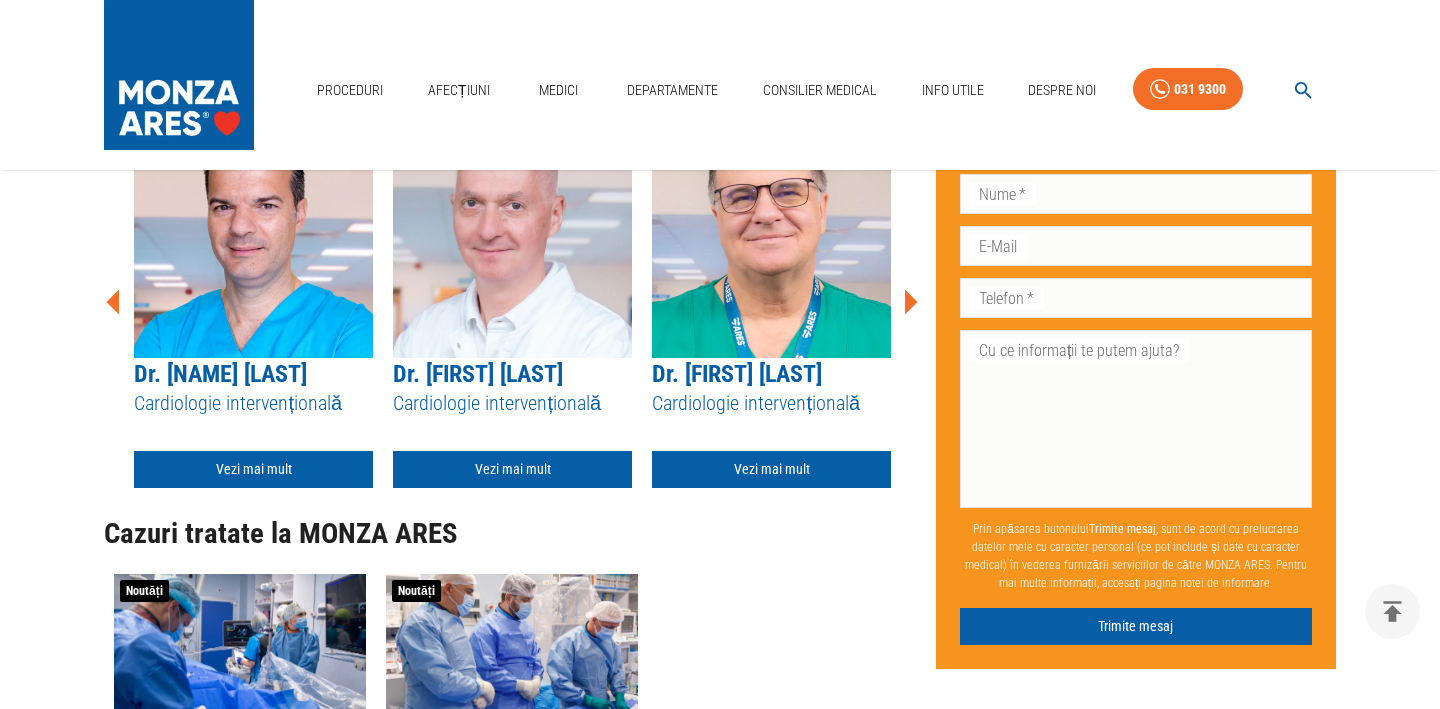 click 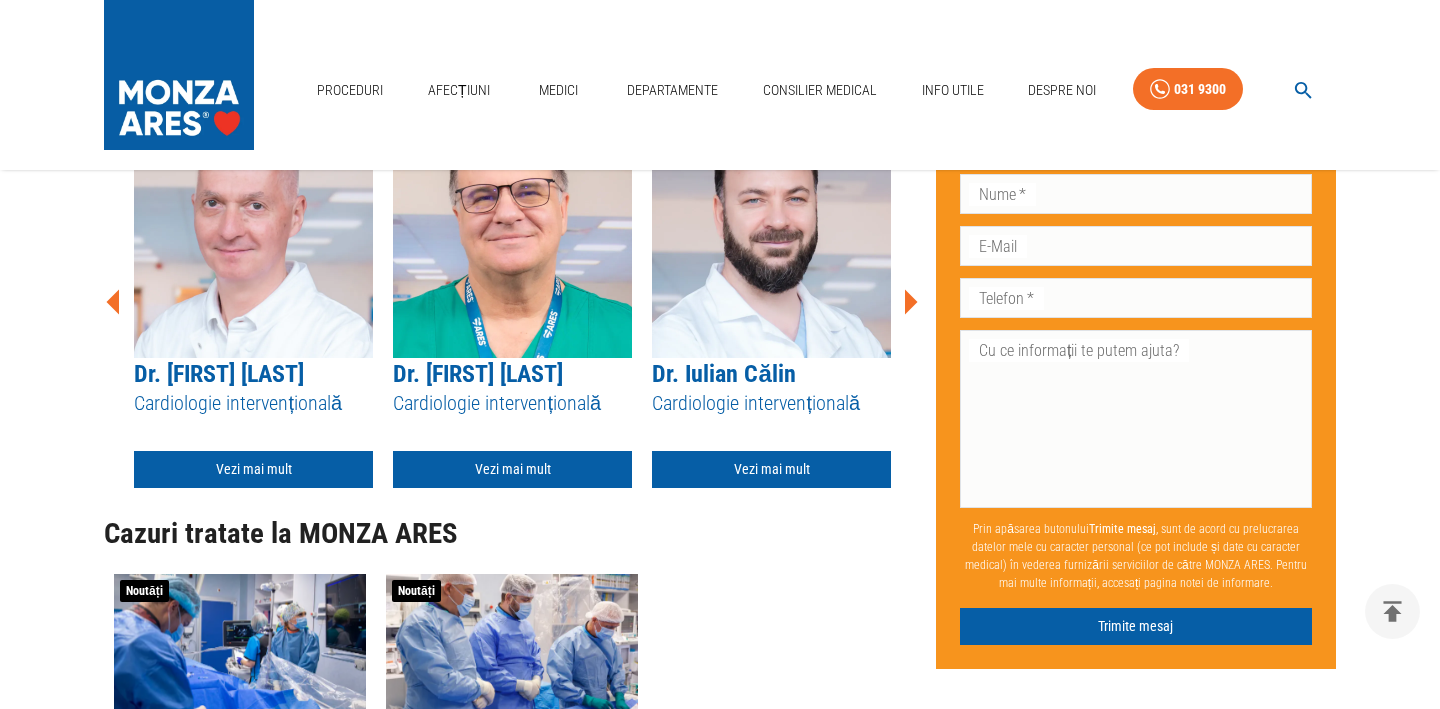 click 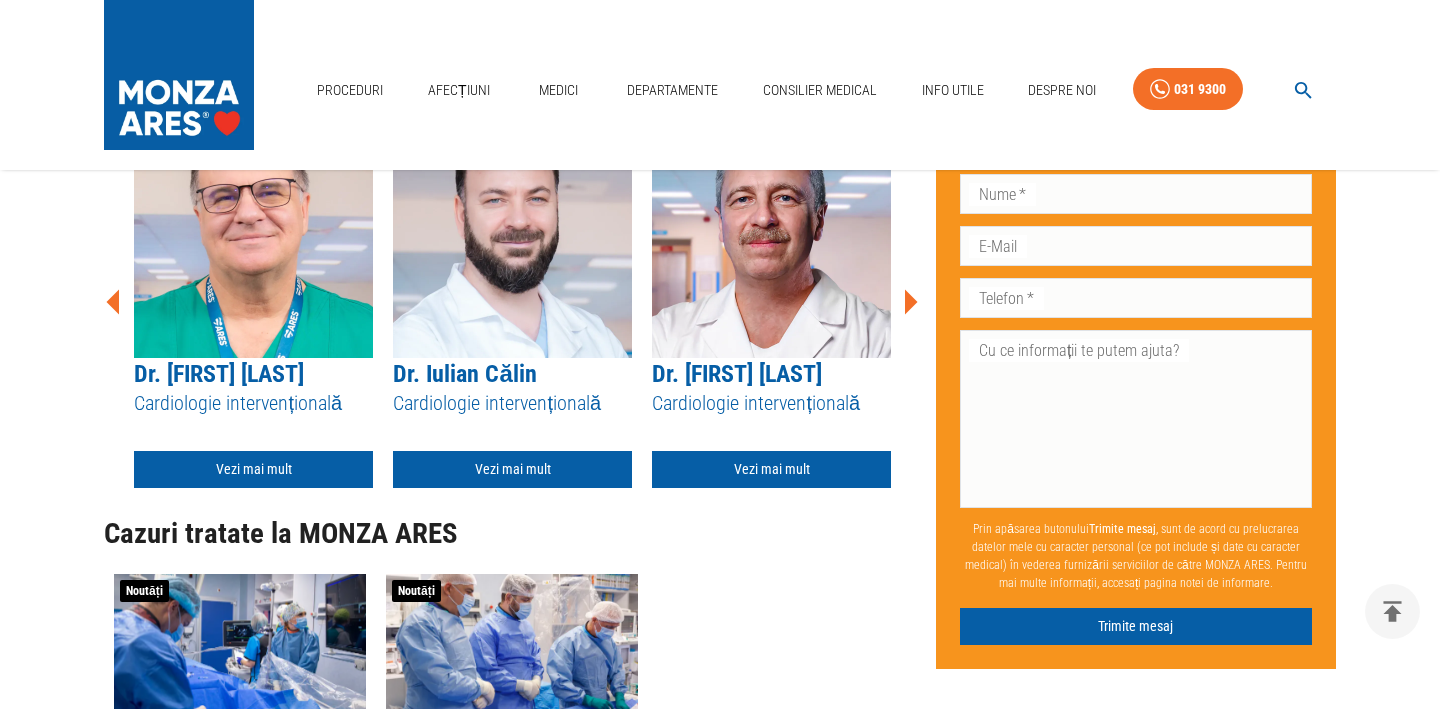 click 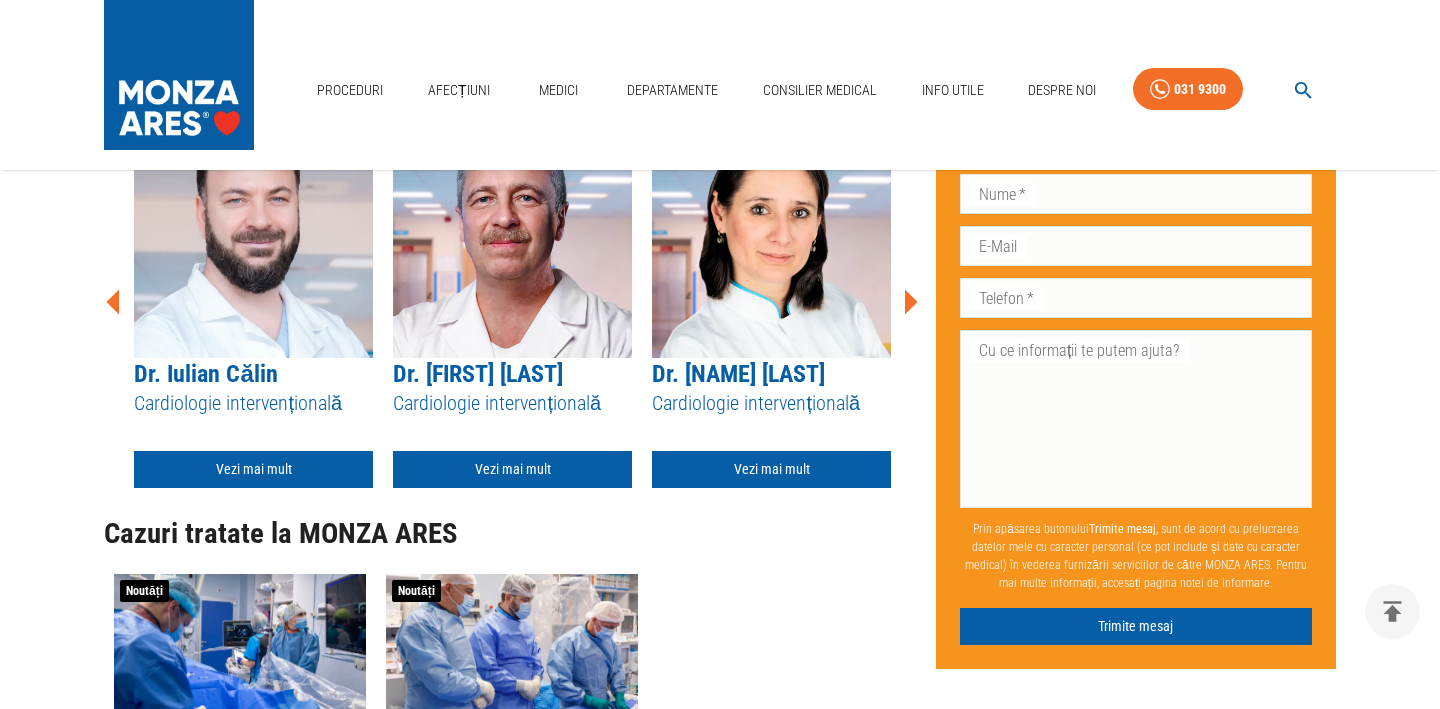 click 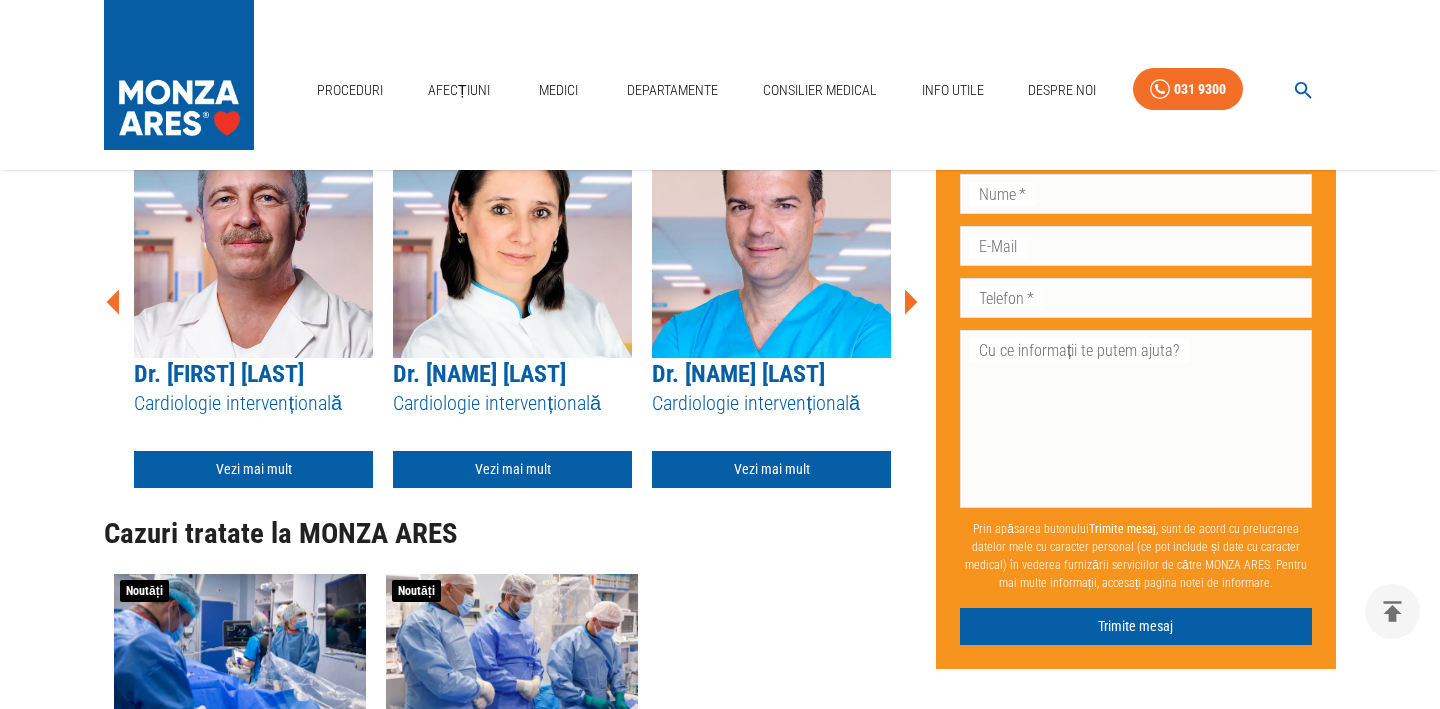 click 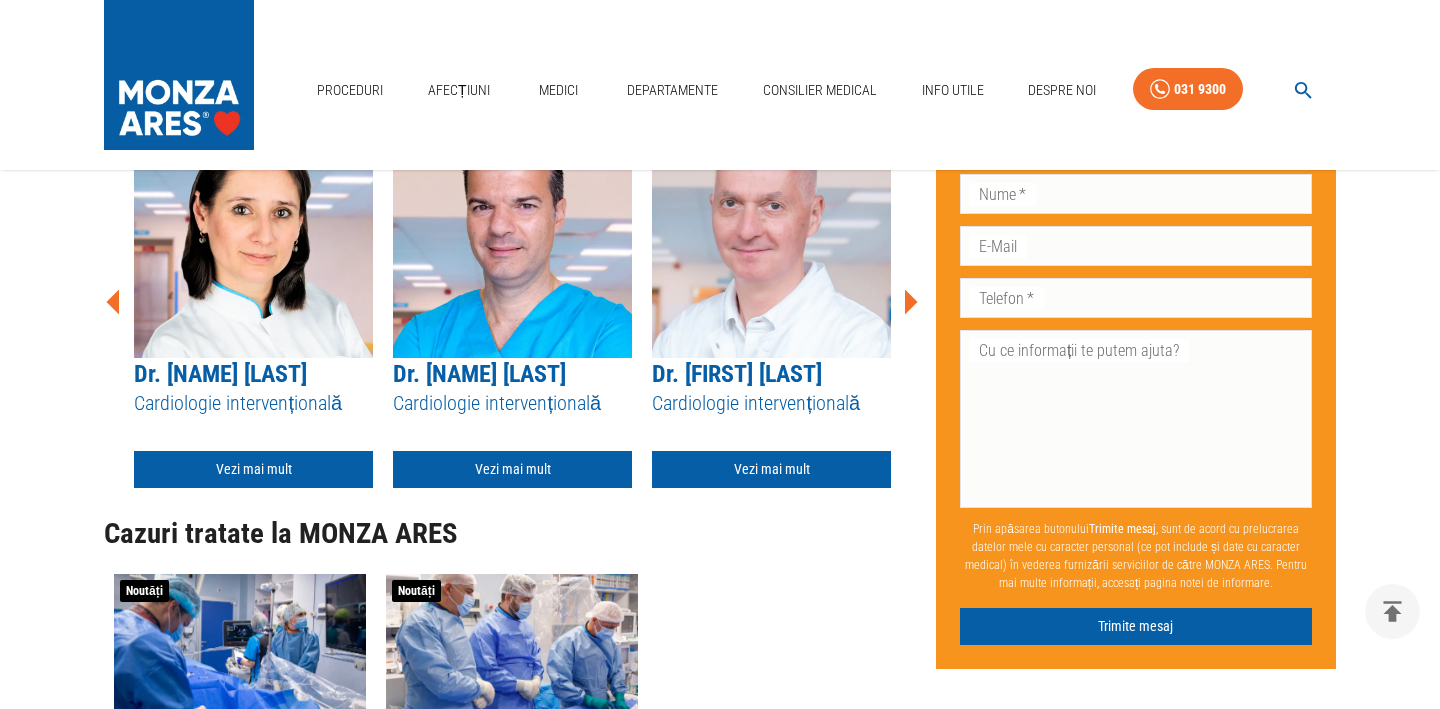 click 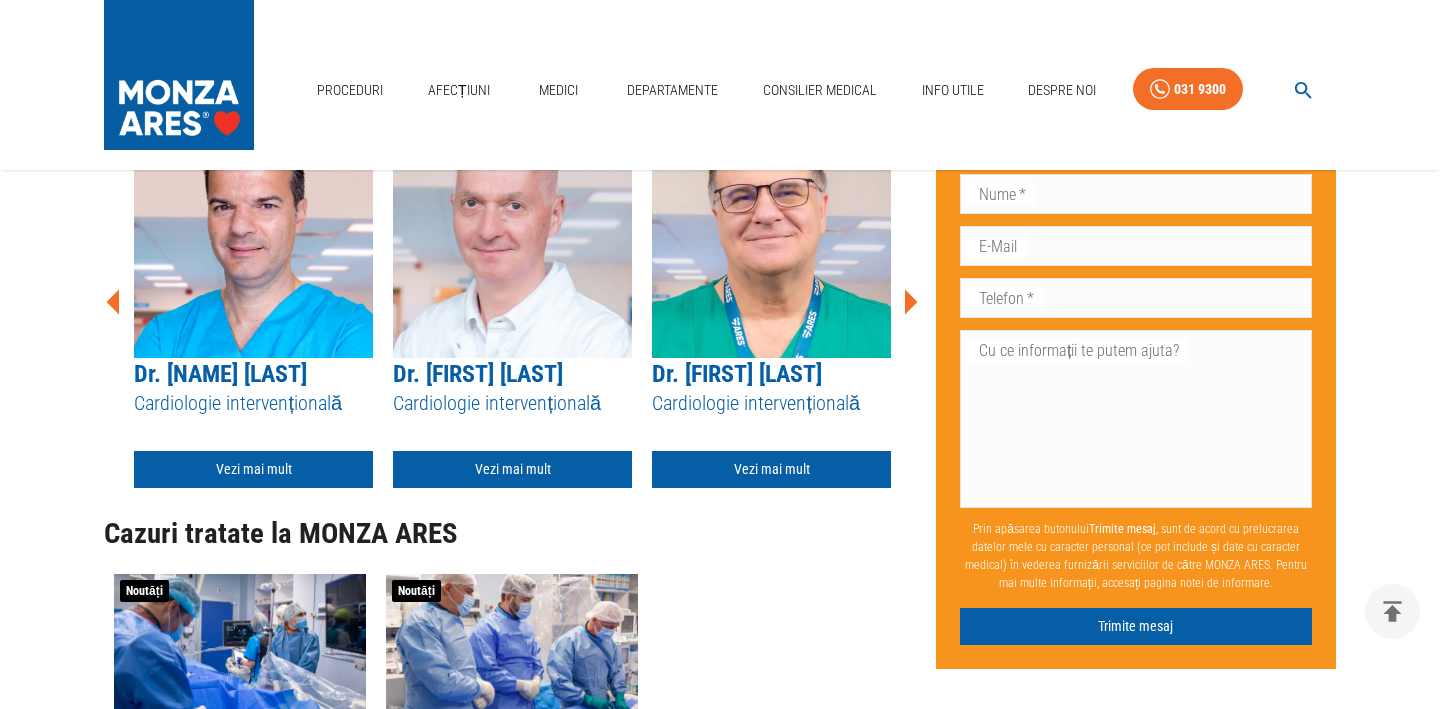 click 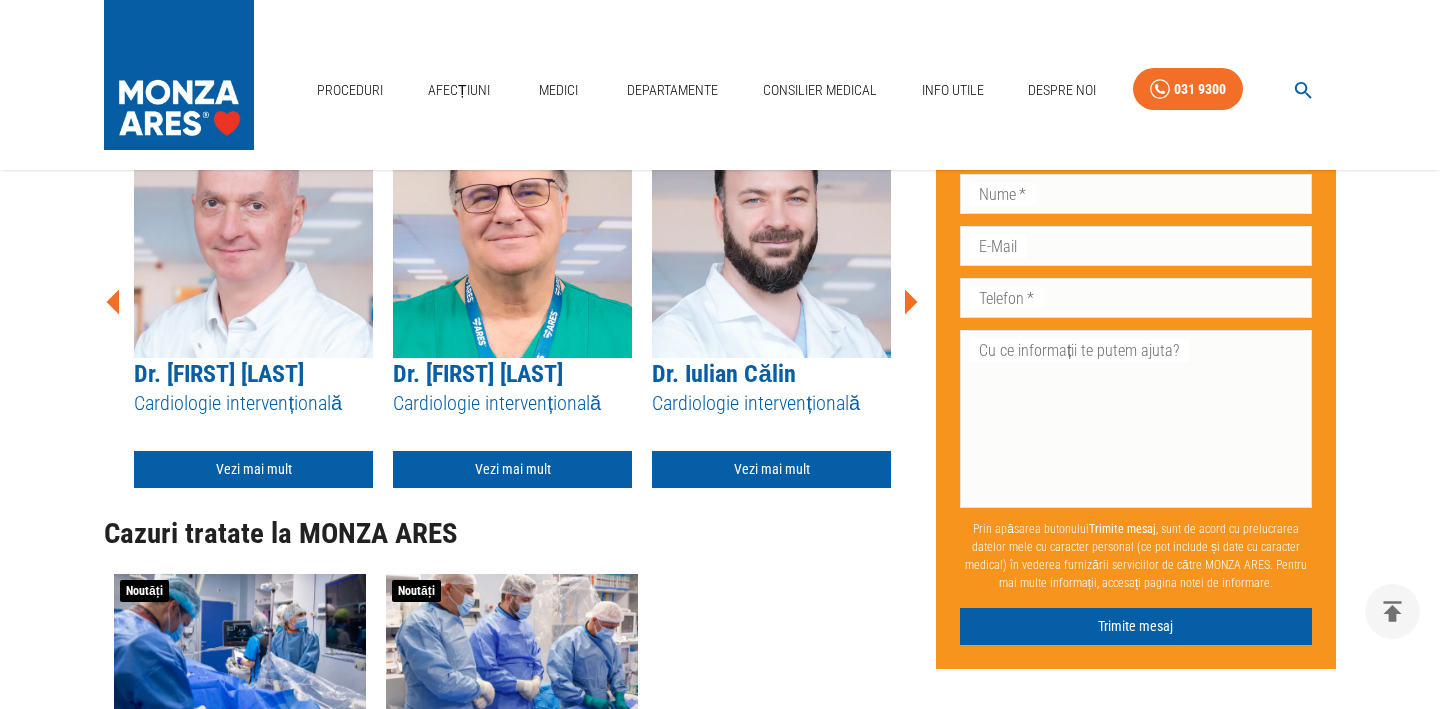 click 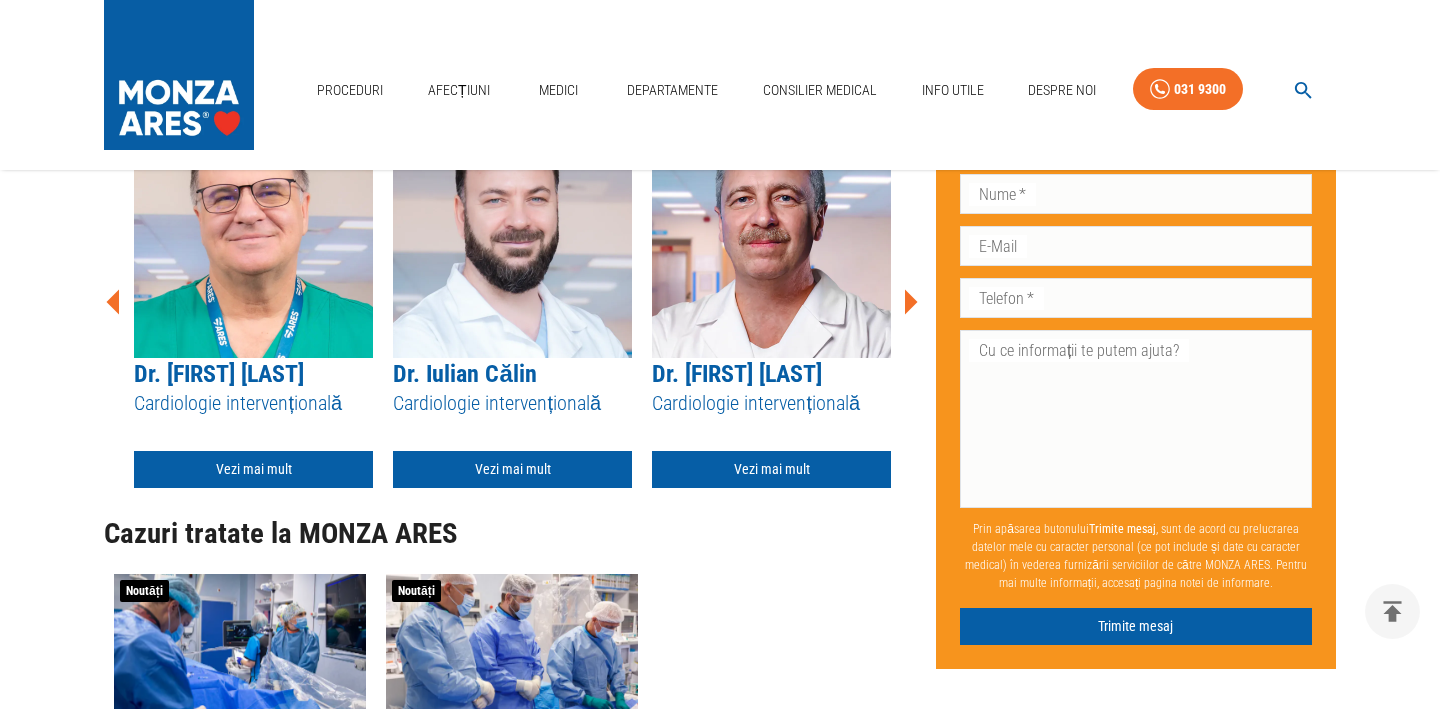 click 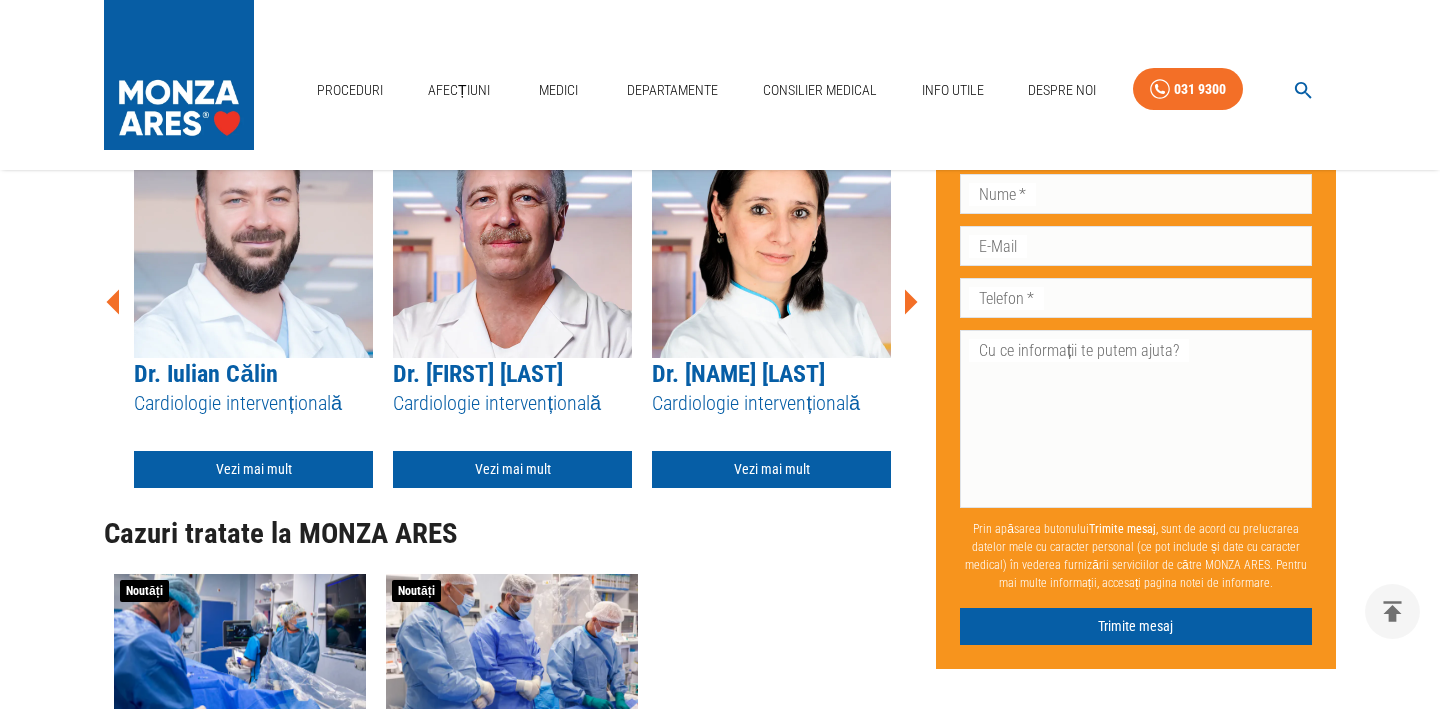 click 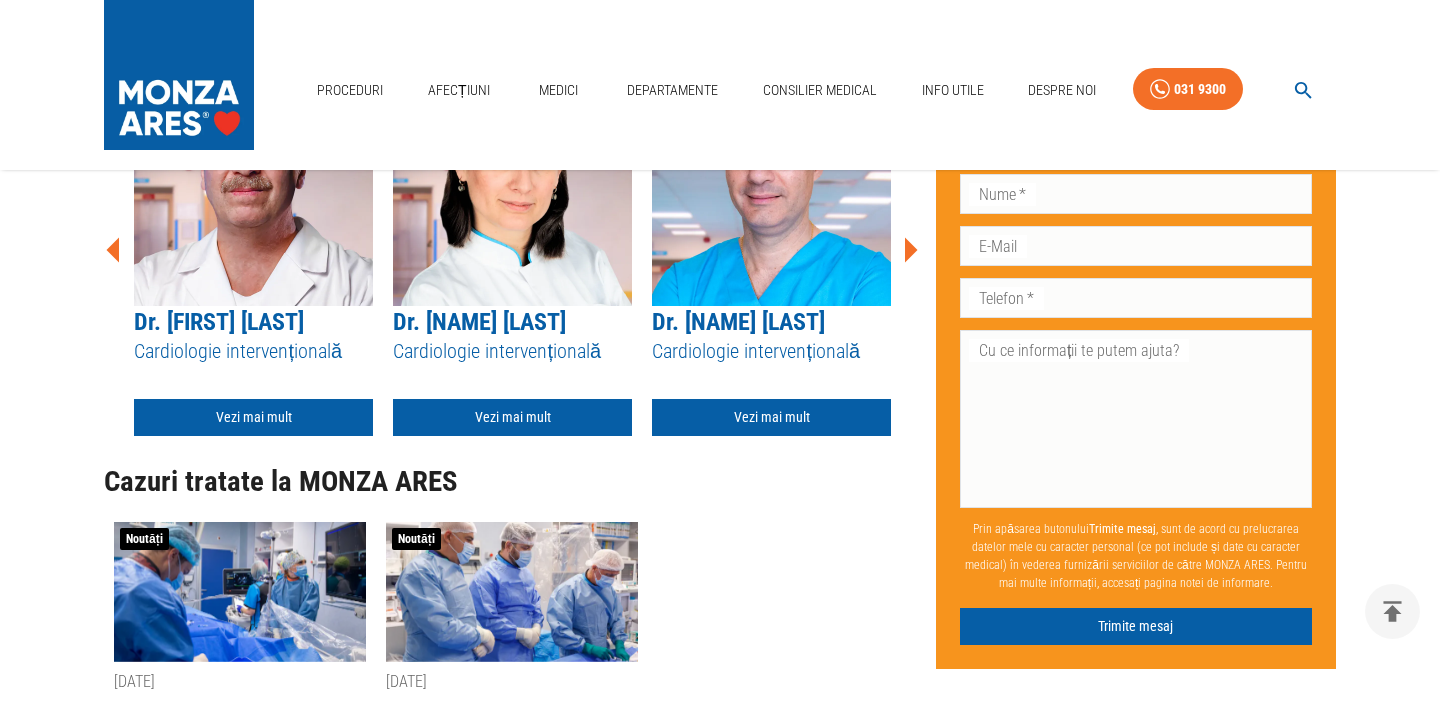 scroll, scrollTop: 6811, scrollLeft: 0, axis: vertical 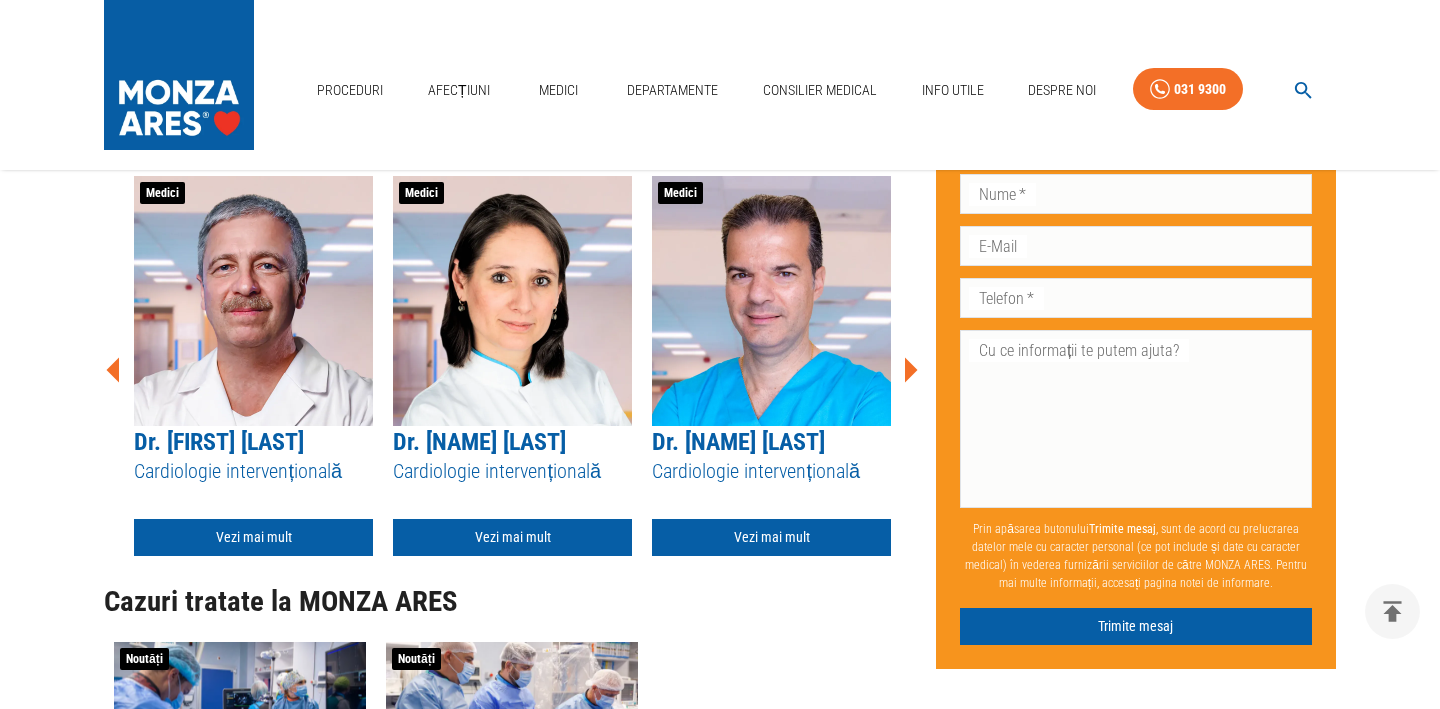 click at bounding box center [512, 301] 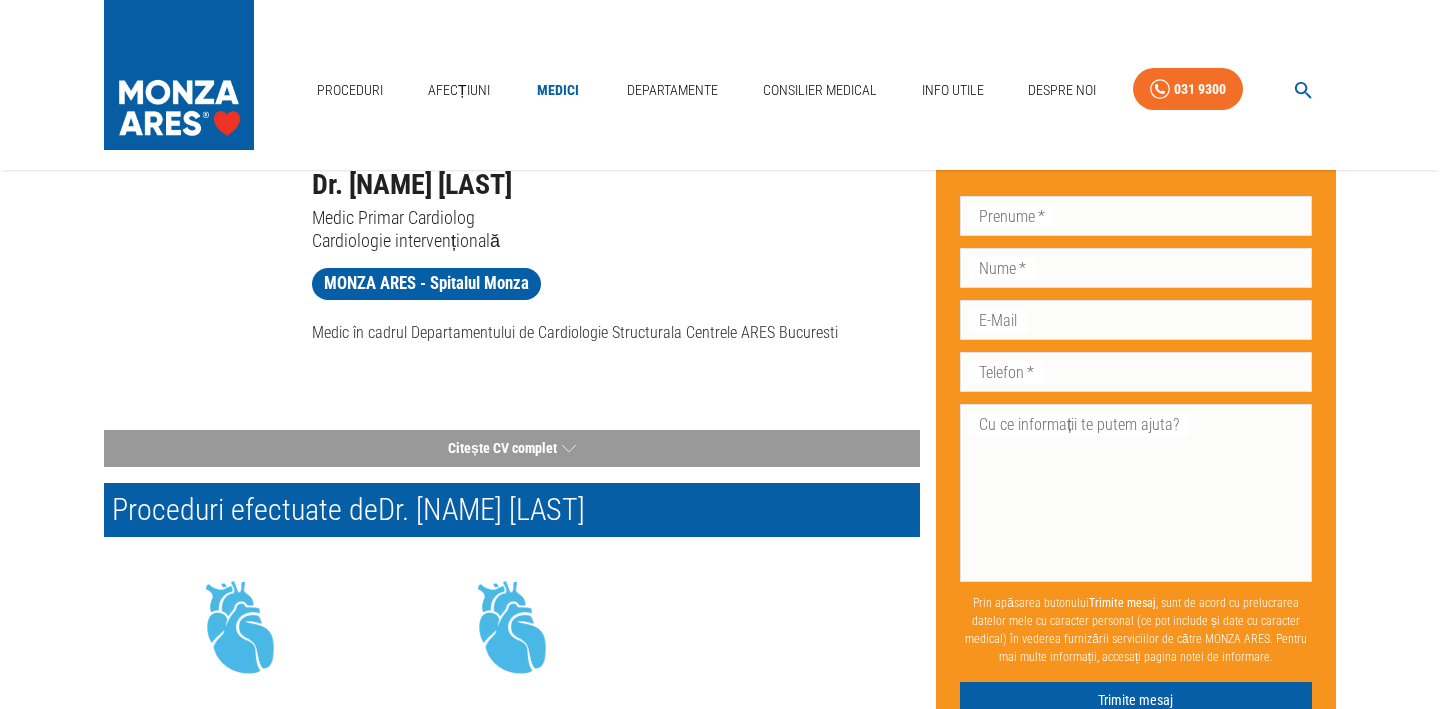 scroll, scrollTop: 92, scrollLeft: 0, axis: vertical 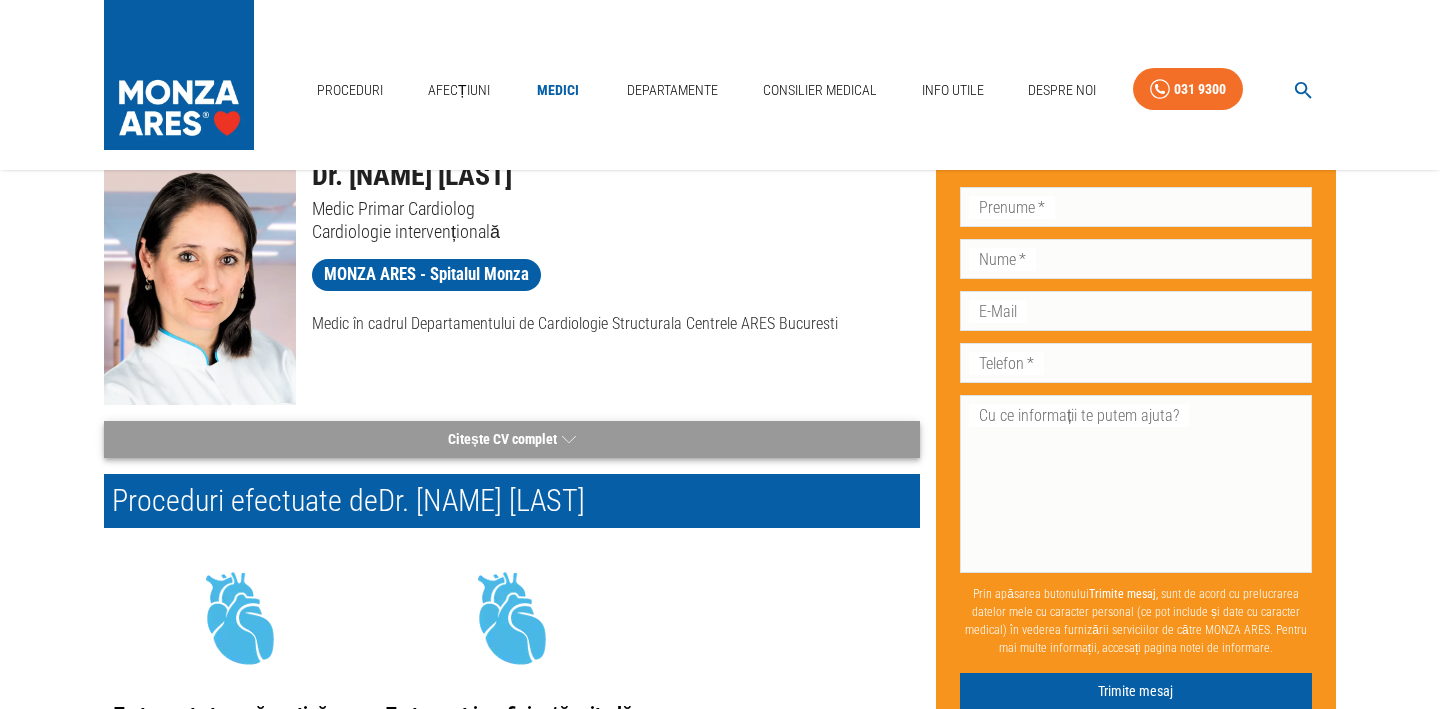 click on "Citește CV complet" at bounding box center (512, 439) 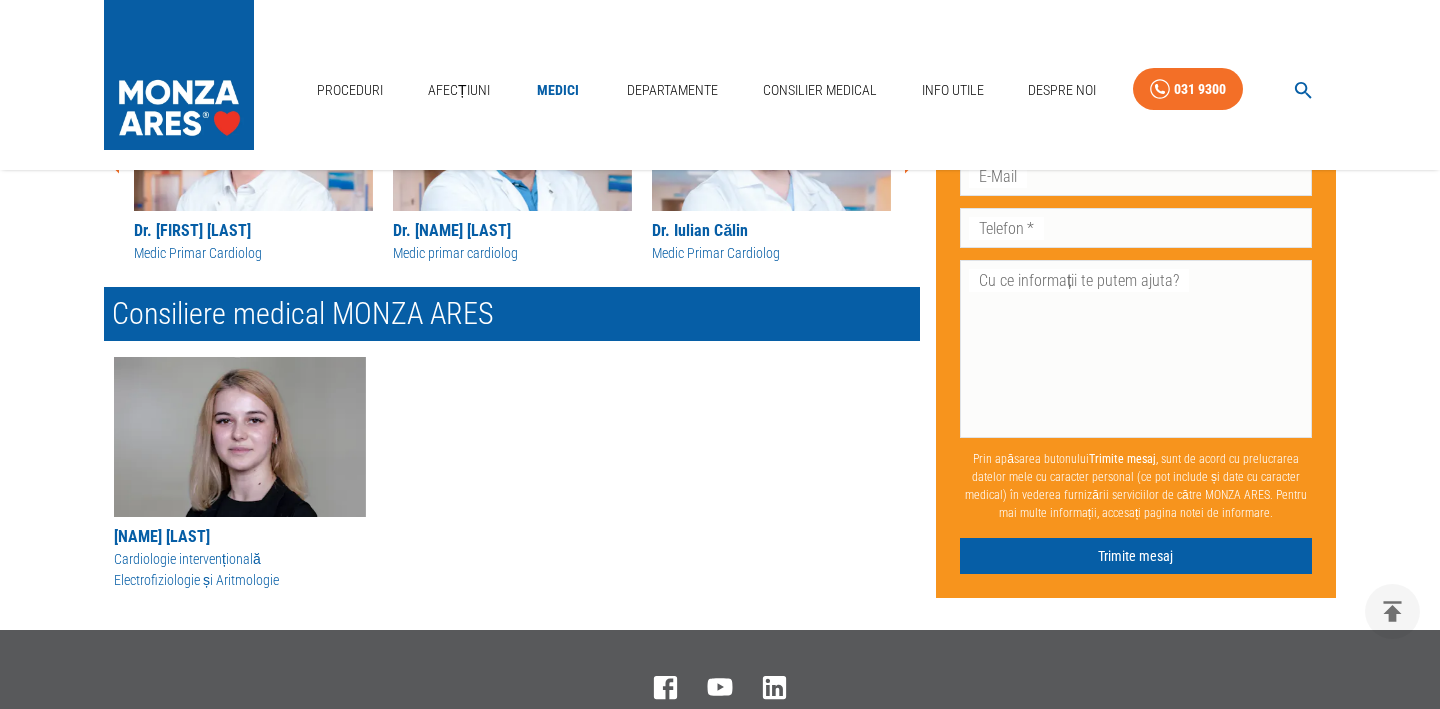 scroll, scrollTop: 3557, scrollLeft: 0, axis: vertical 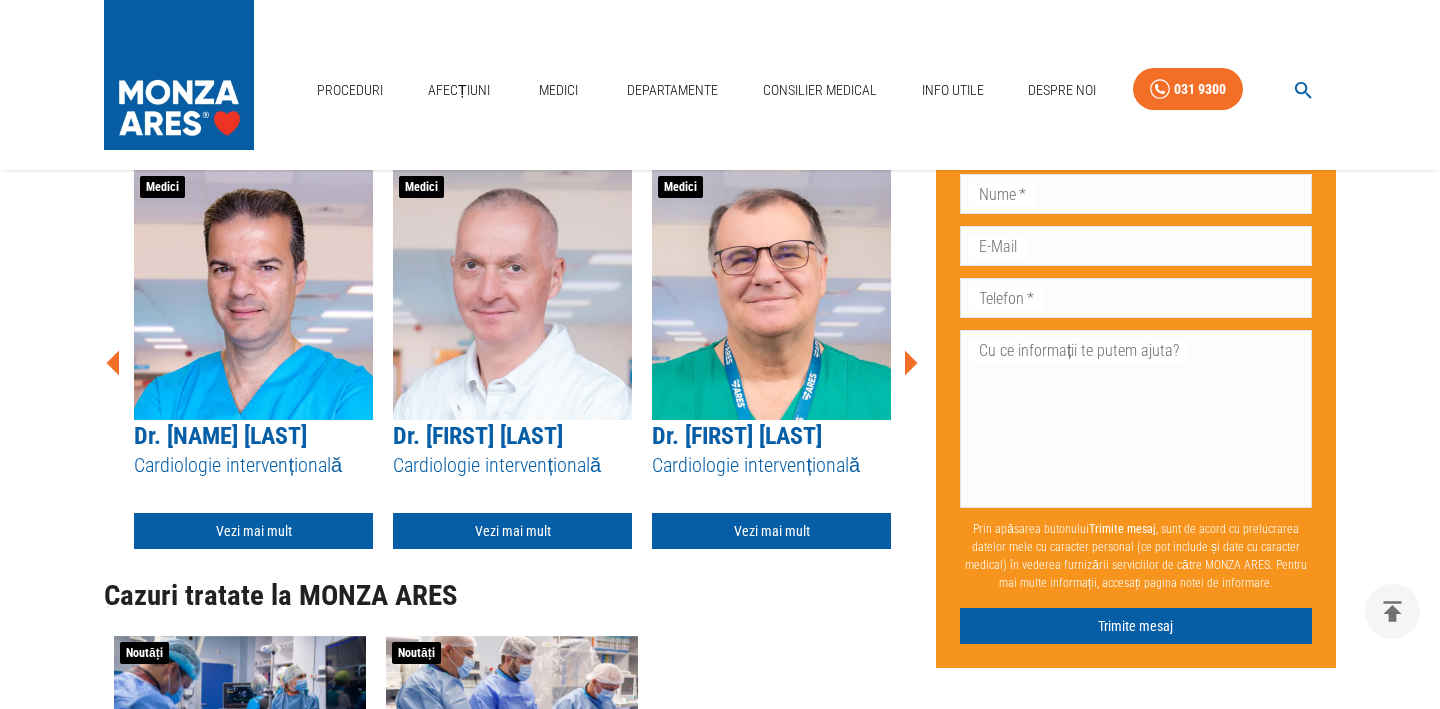 click at bounding box center (771, 295) 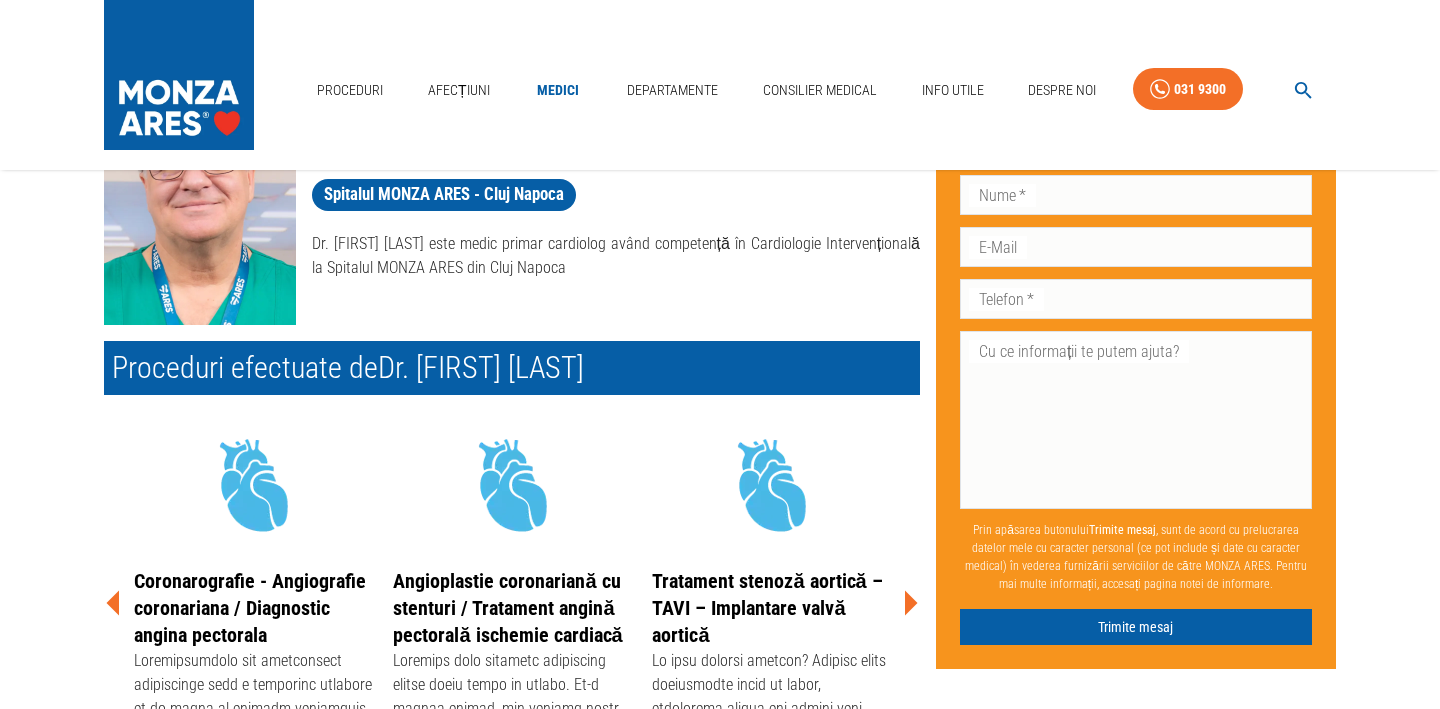 scroll, scrollTop: 174, scrollLeft: 0, axis: vertical 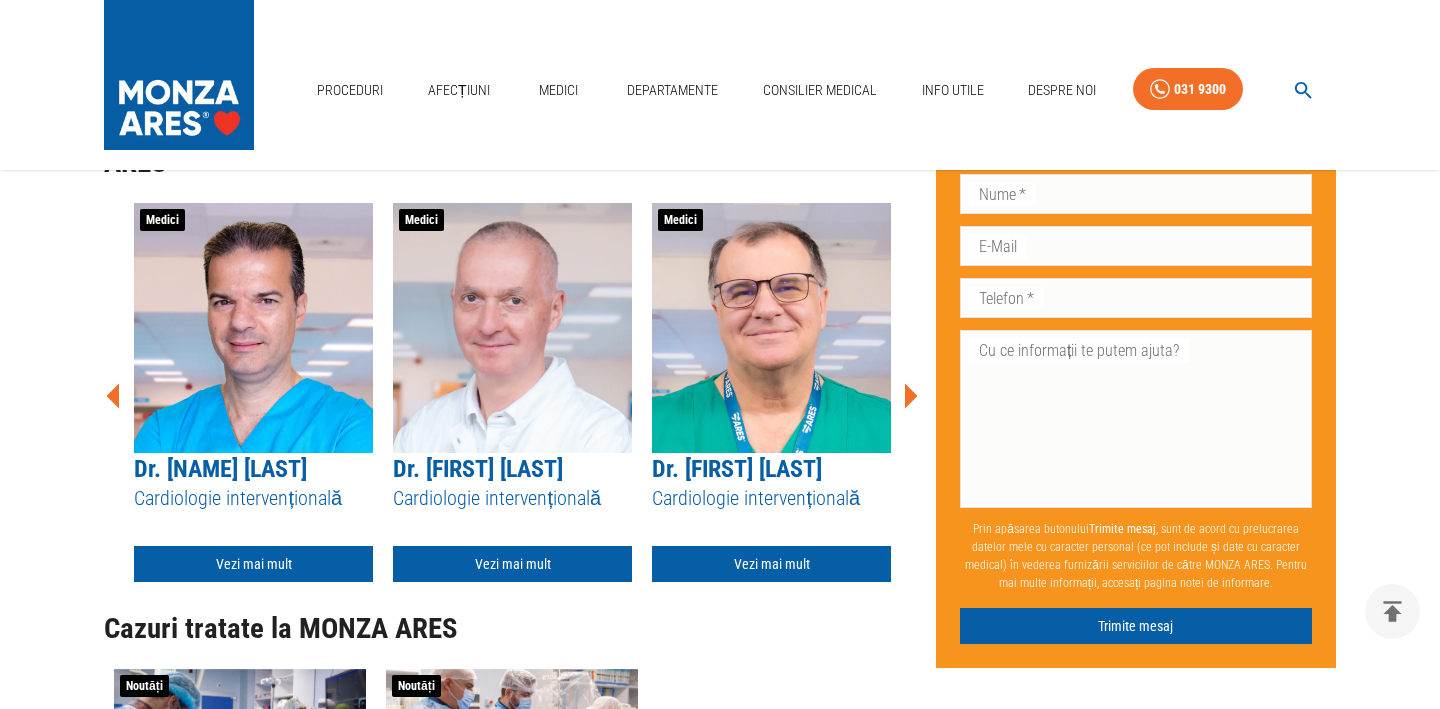 click on "Dr. [FIRST] [LAST]" at bounding box center (478, 469) 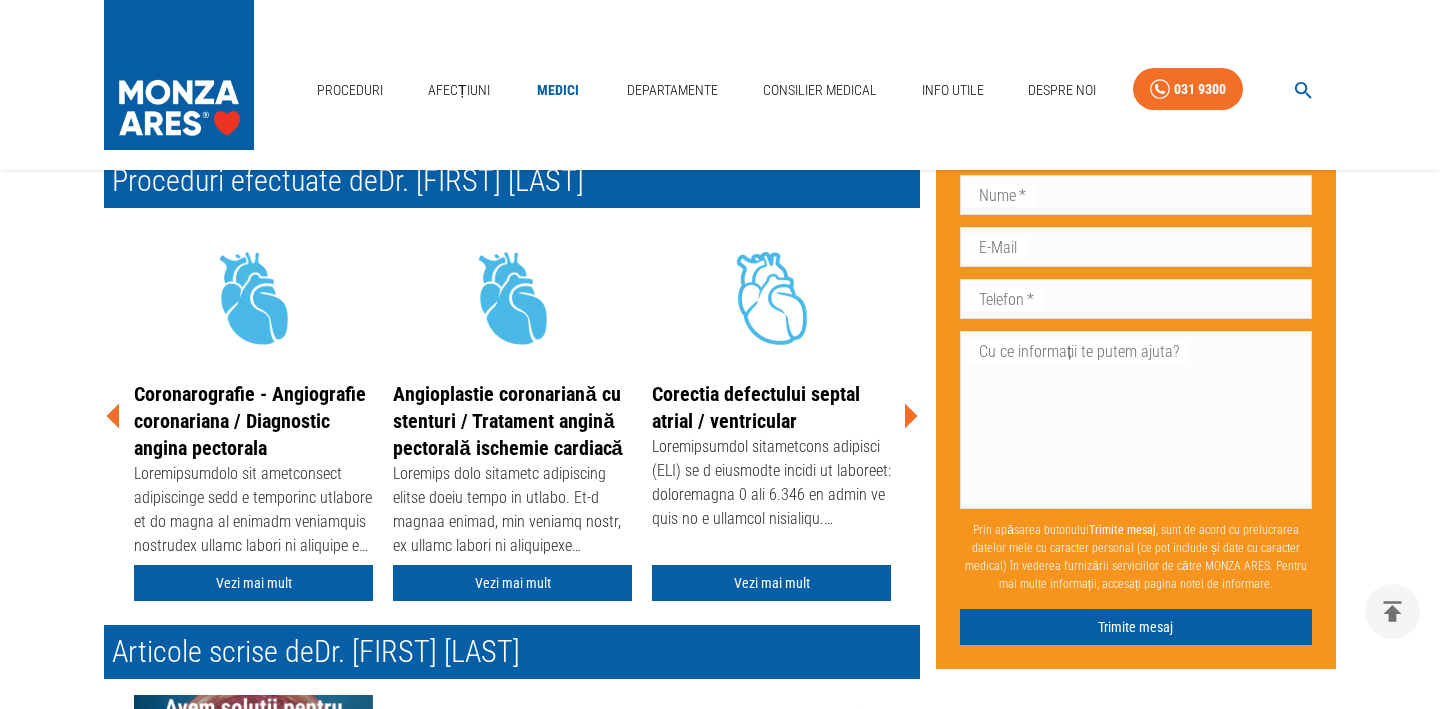 scroll, scrollTop: 437, scrollLeft: 0, axis: vertical 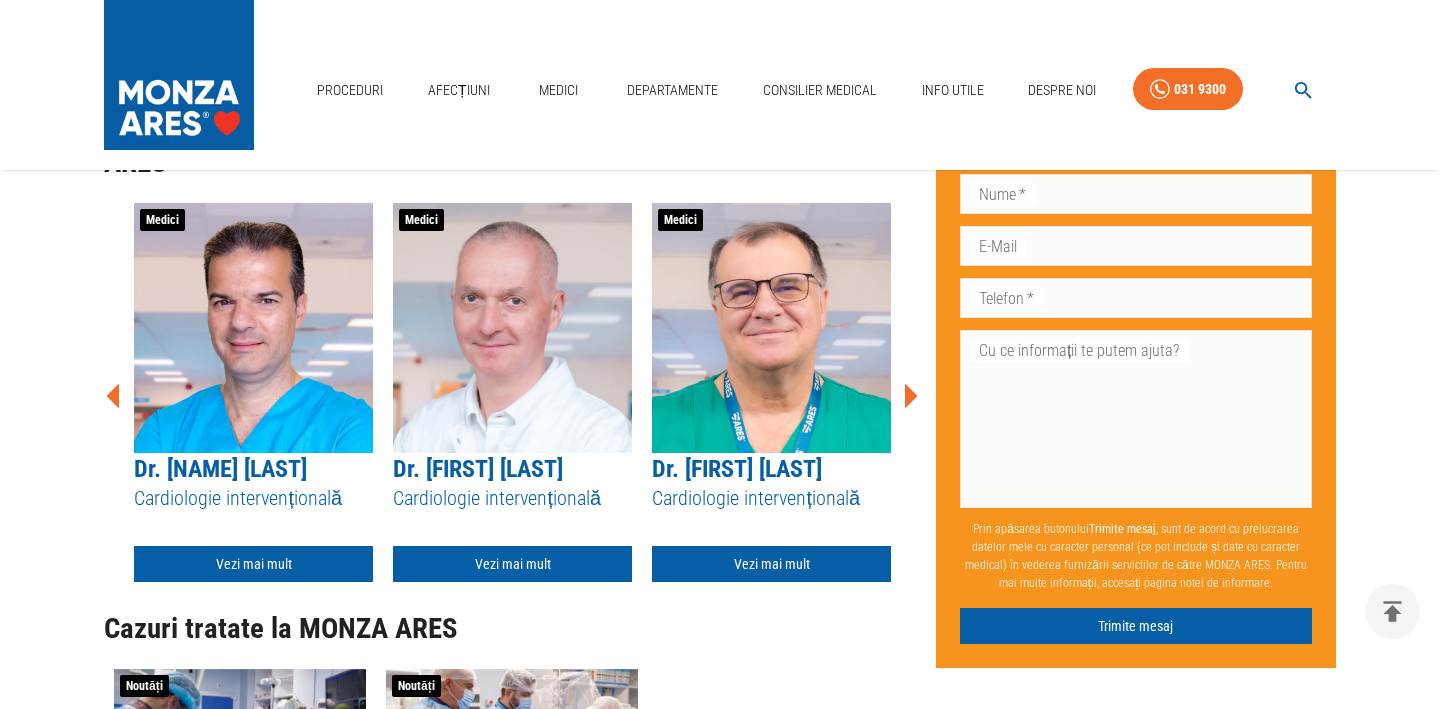 click 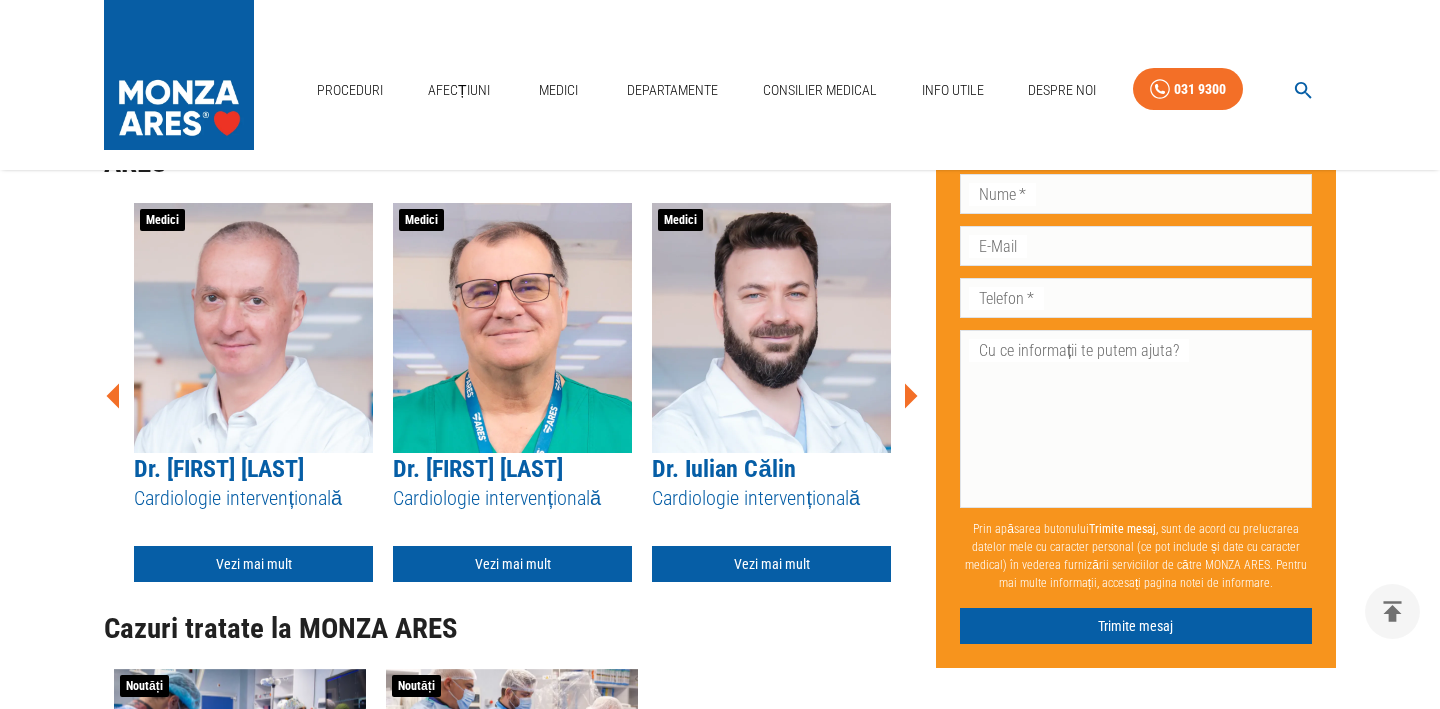 click on "Dr. Iulian Călin" at bounding box center (723, 469) 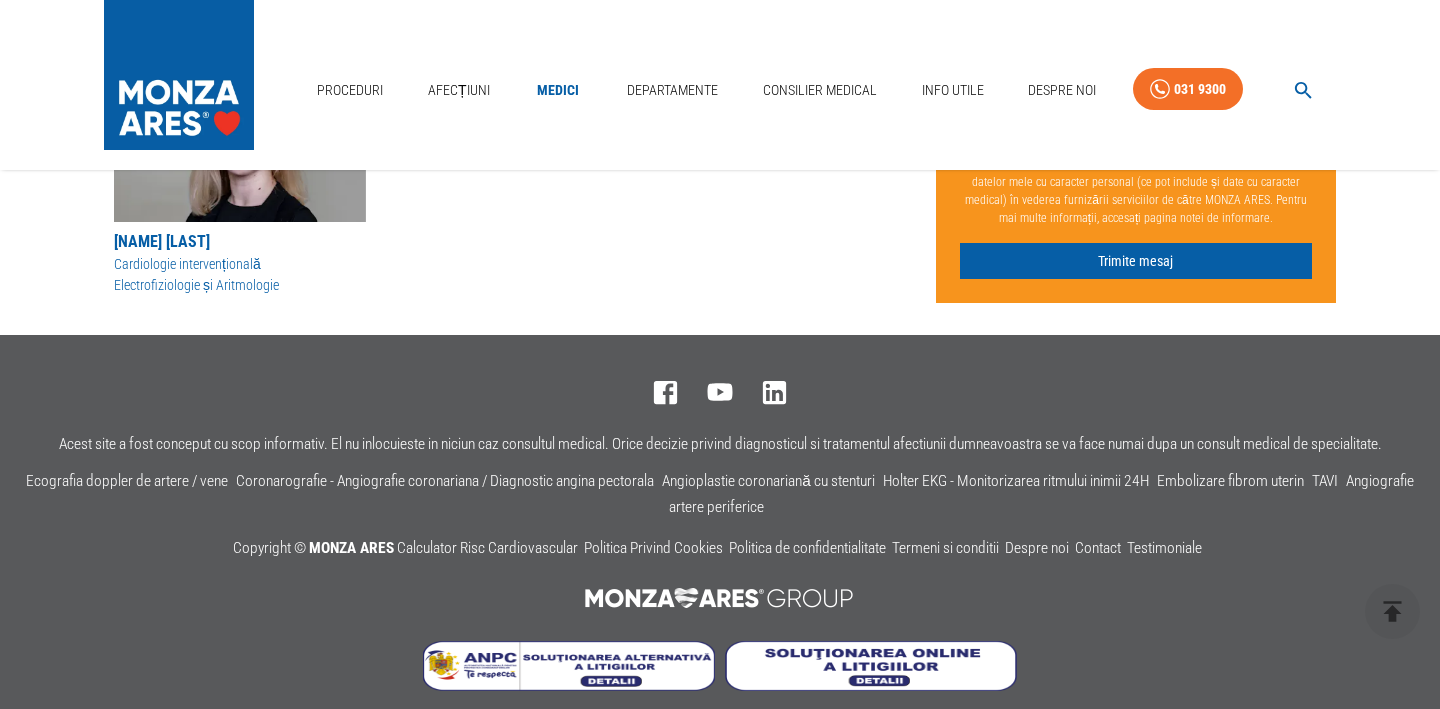 scroll, scrollTop: 2636, scrollLeft: 0, axis: vertical 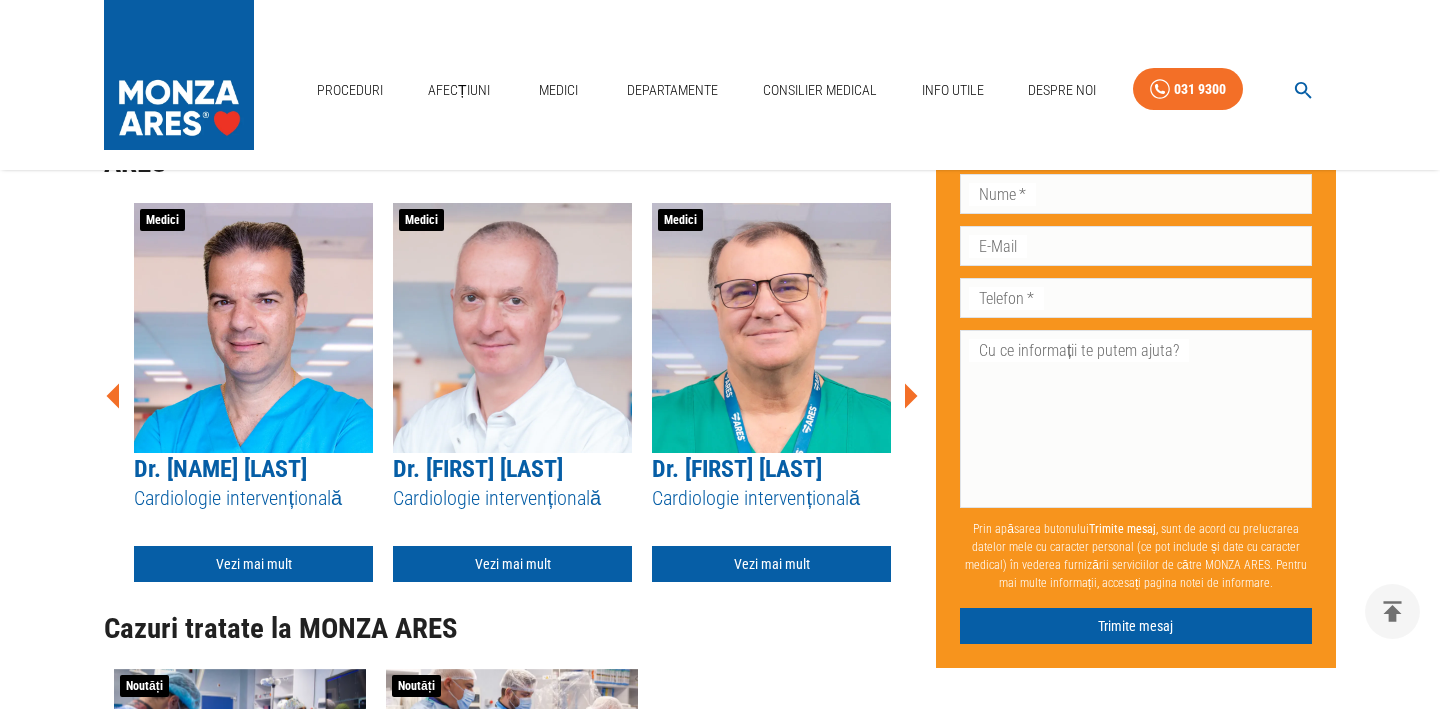 click 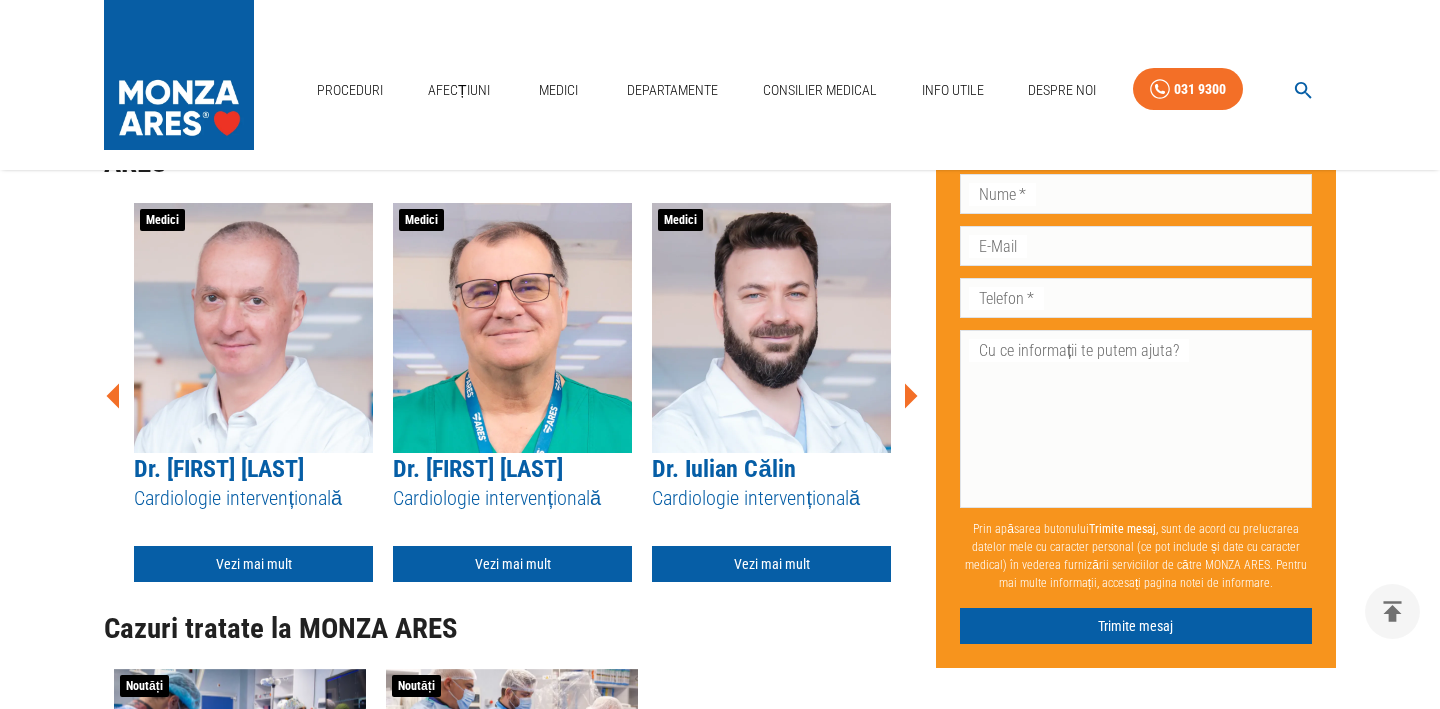 click 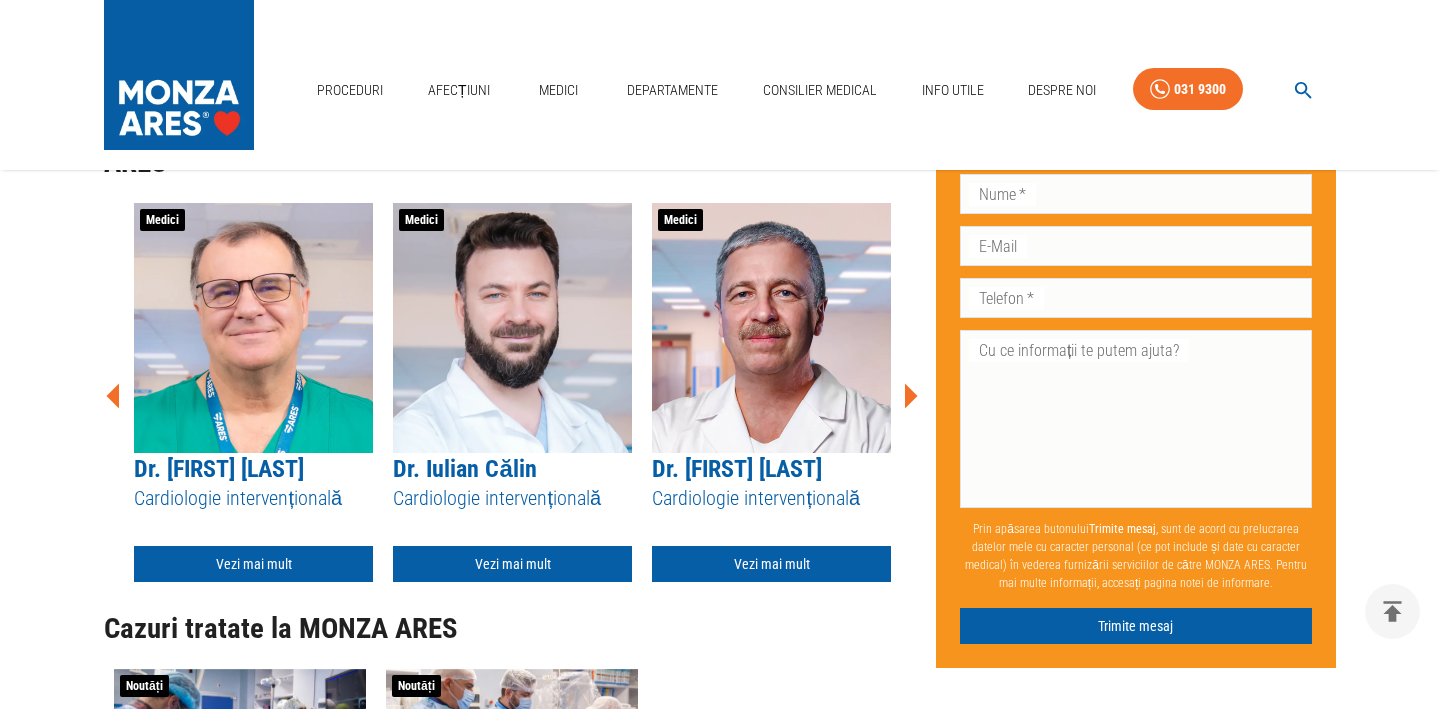 click at bounding box center [771, 328] 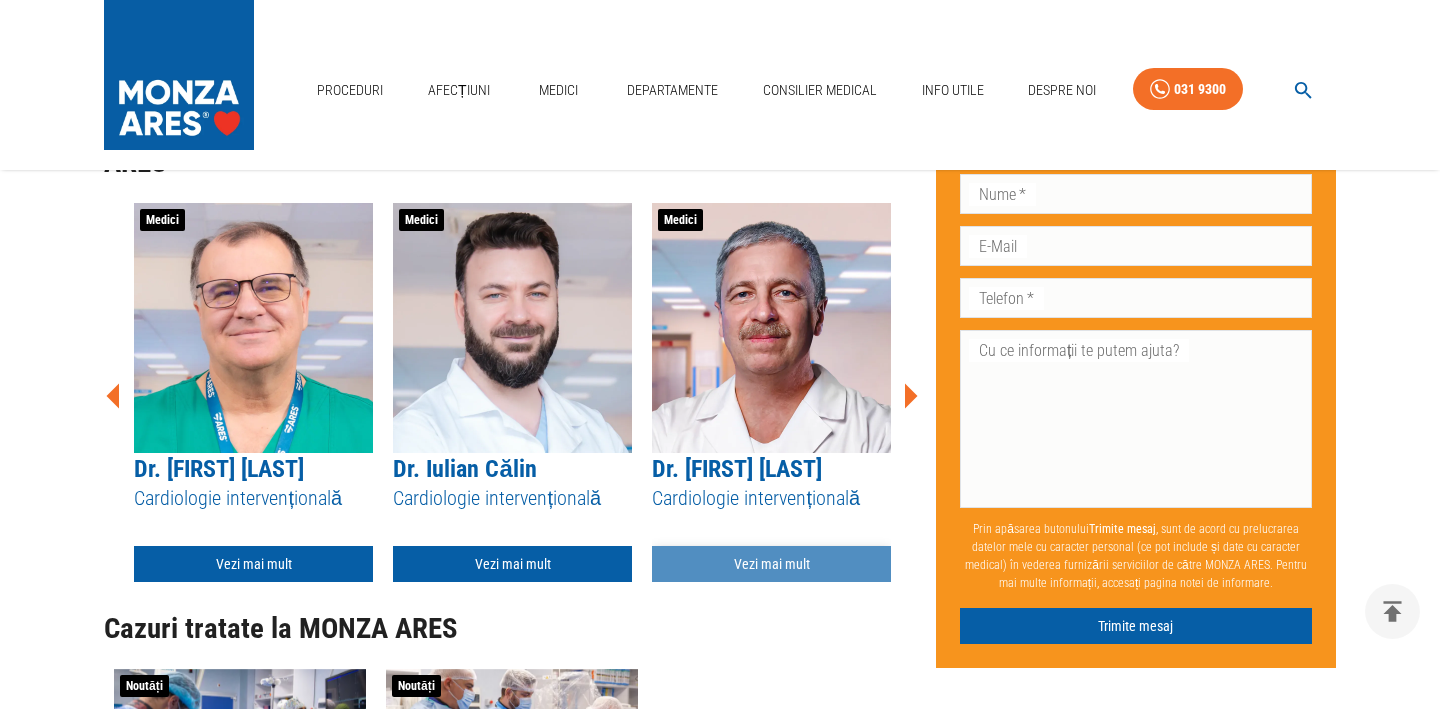 click on "Vezi mai mult" at bounding box center (771, 564) 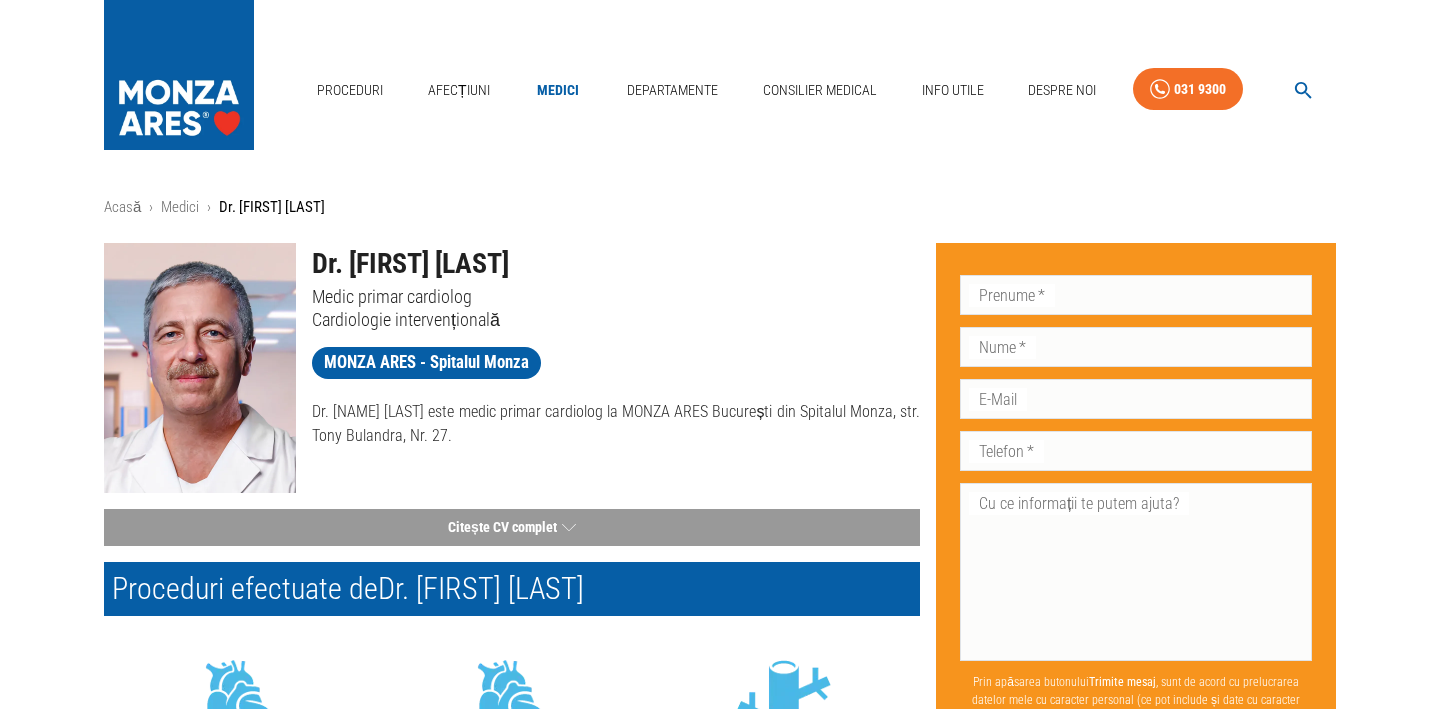 scroll, scrollTop: 14, scrollLeft: 0, axis: vertical 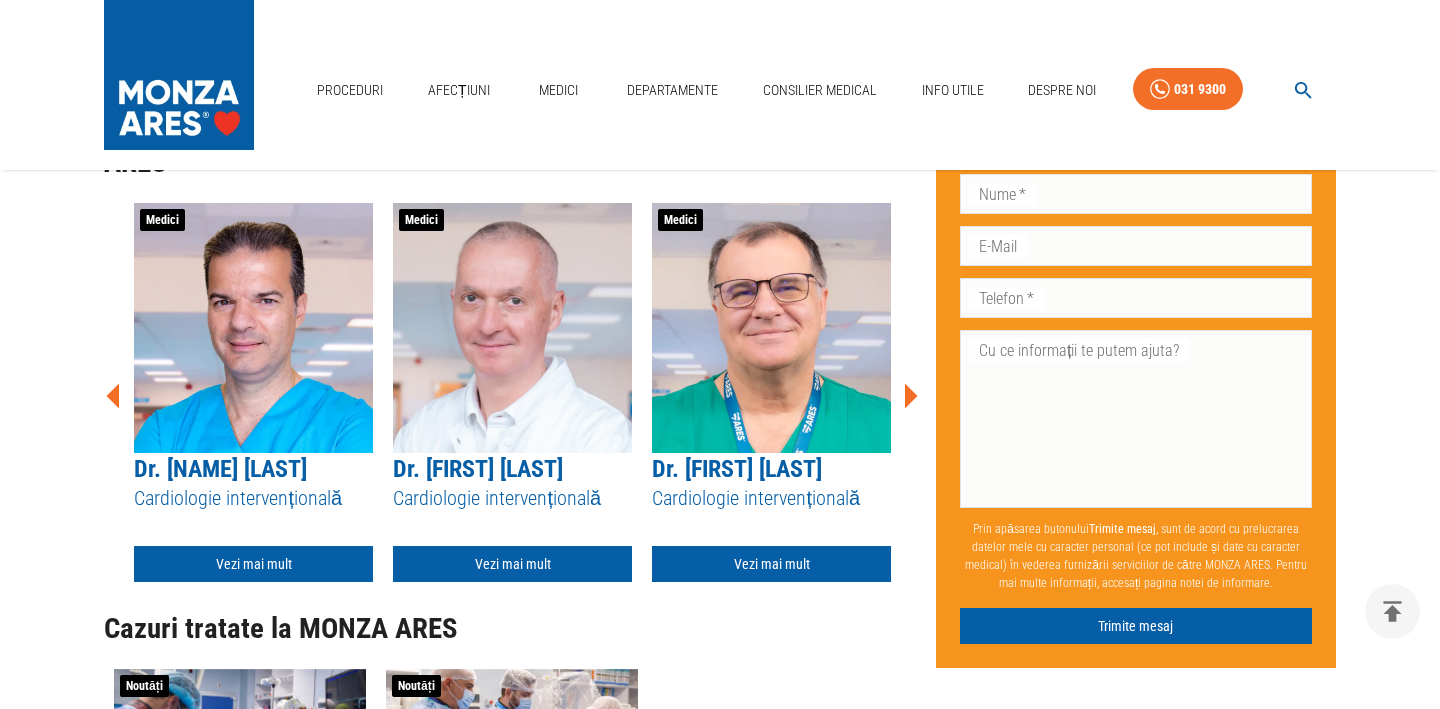 click 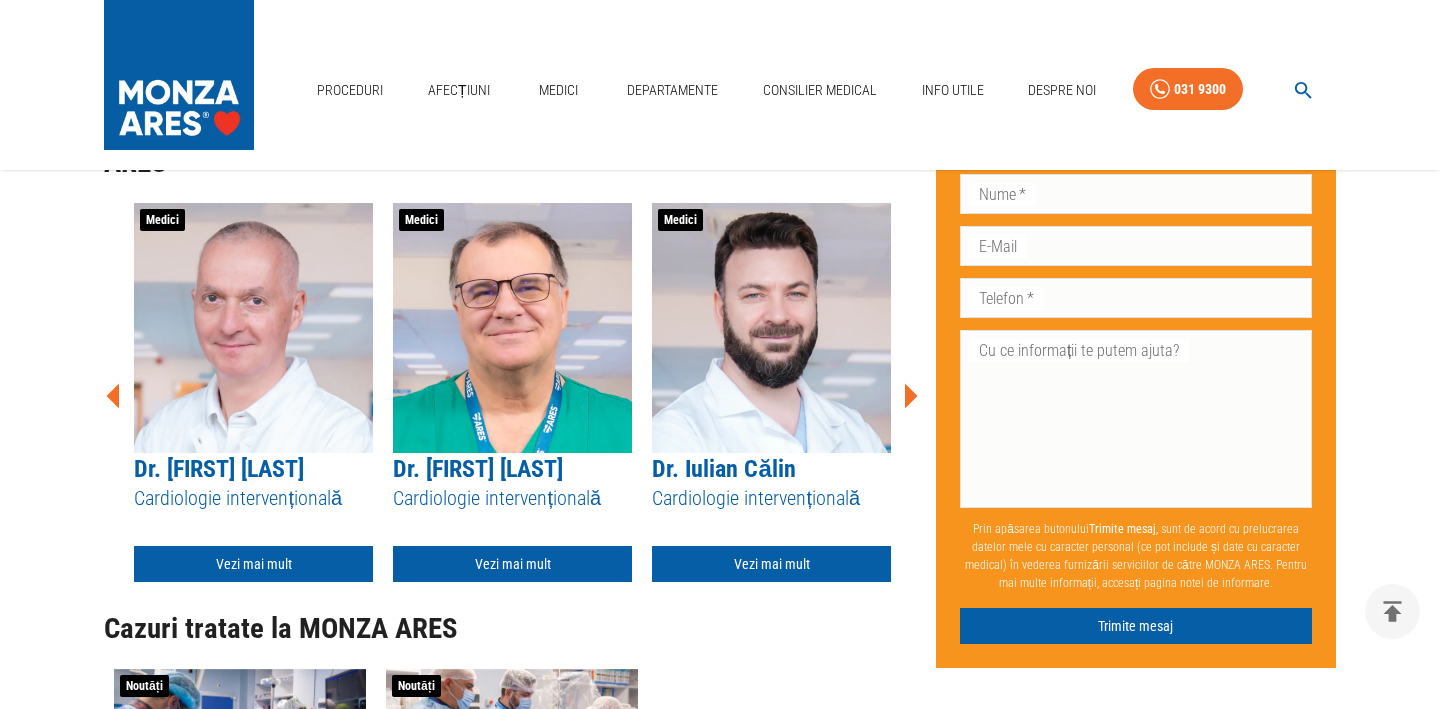 click 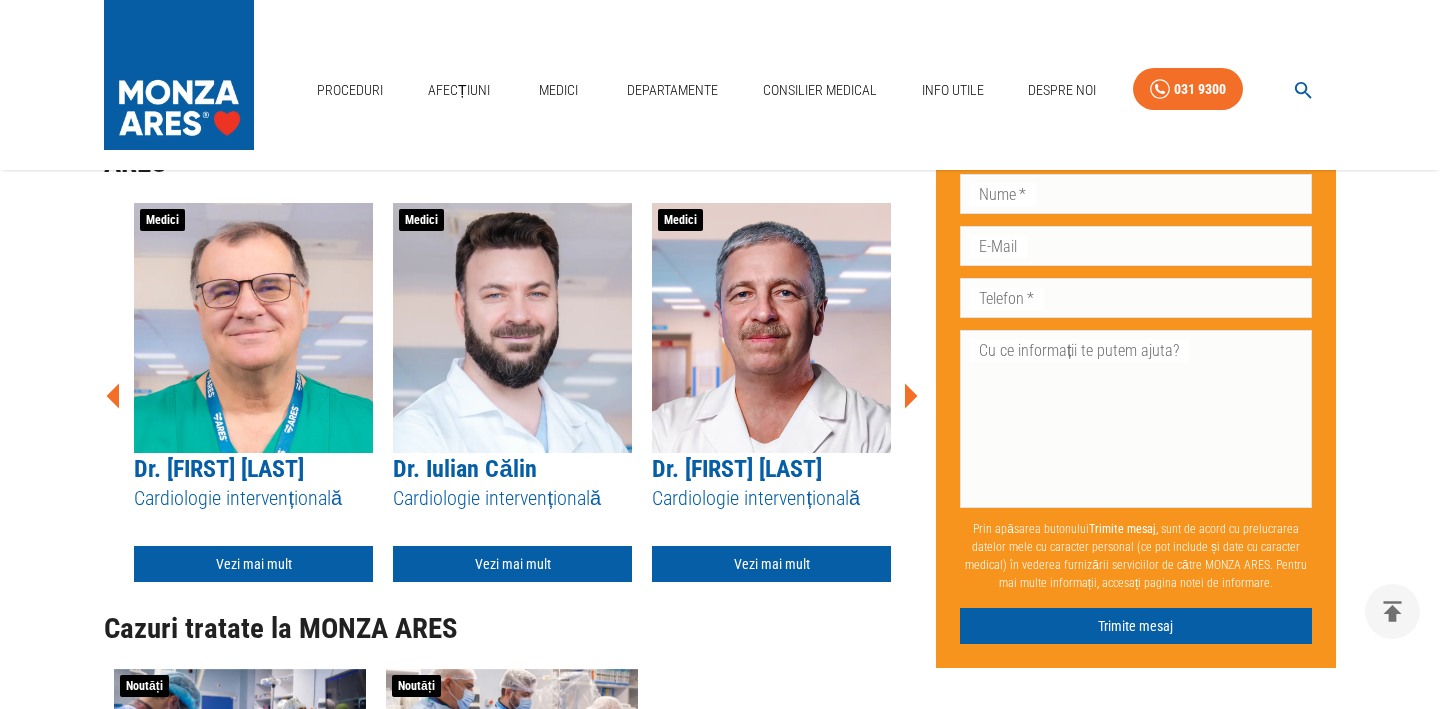 click 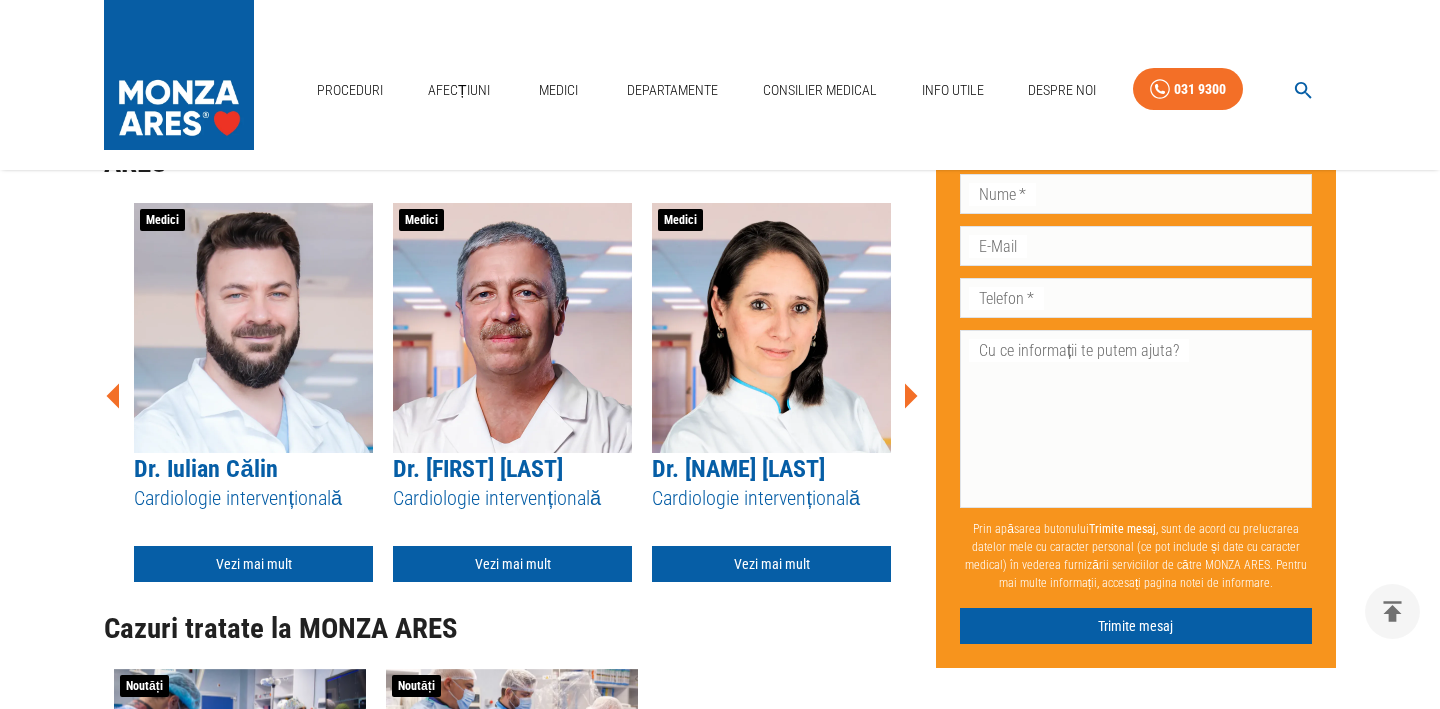 click on "Doctori care efectuează tratamentul insuficienței mitrale la MONZA ARES Medici Dr. [FIRST] [LAST] Cardiologie intervențională Vezi mai mult Medici Dr. [FIRST] [LAST] Cardiologie intervențională Vezi mai mult Medici Dr. [FIRST] [LAST] Cardiologie intervențională Vezi mai mult Medici Dr. [FIRST] [LAST] Cardiologie intervențională Vezi mai mult Medici Dr. [FIRST] [LAST] Cardiologie intervențională Vezi mai mult Medici Dr. [FIRST] [LAST] Cardiologie intervențională Vezi mai mult Medici Dr. [FIRST] [LAST] Cardiologie intervențională Vezi mai mult Medici Dr. [FIRST] [LAST] Cardiologie intervențională Vezi mai mult Medici Dr. [FIRST] [LAST] Cardiologie intervențională Vezi mai mult Medici Dr. [FIRST] [LAST] Cardiologie intervențională Vezi mai mult Medici Dr. [FIRST] [LAST] Cardiologie intervențională Vezi mai mult Medici Dr. [FIRST] [LAST] Vezi mai mult Medici" at bounding box center [512, 352] 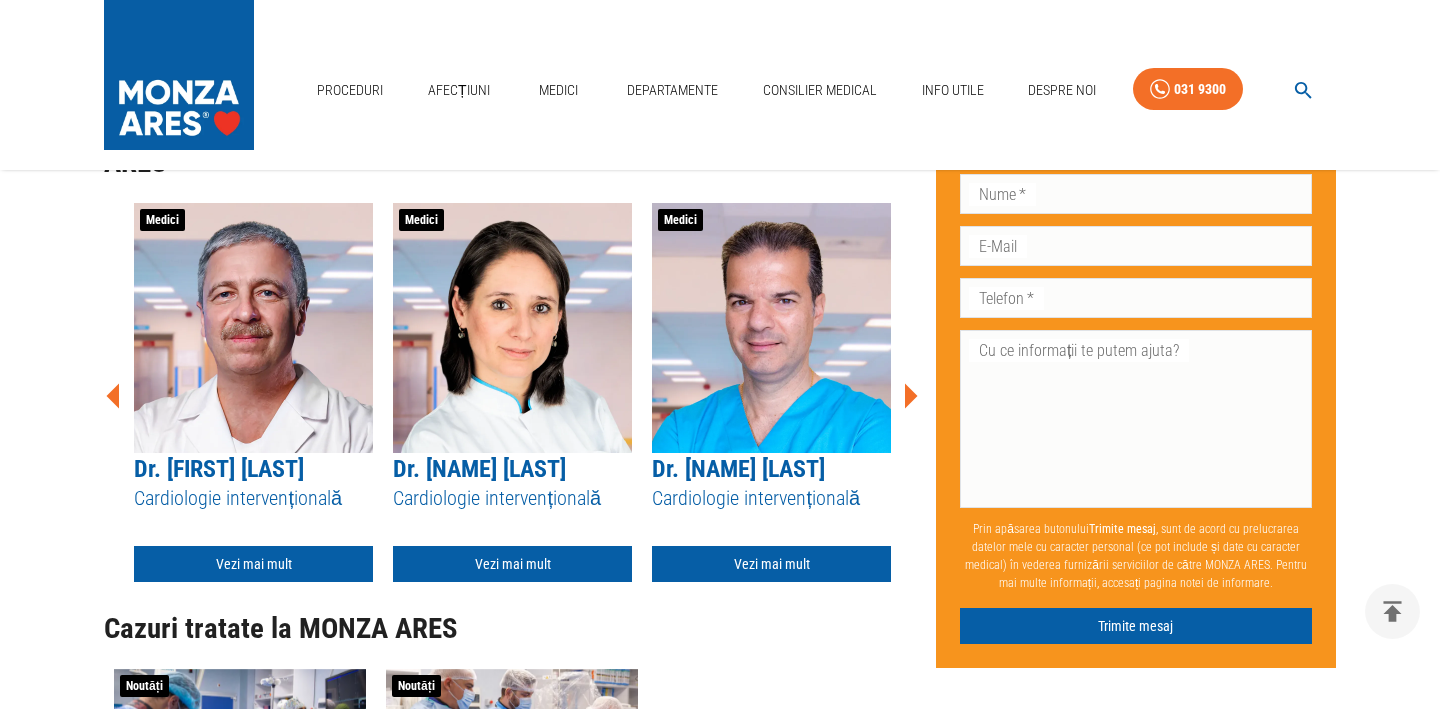 click 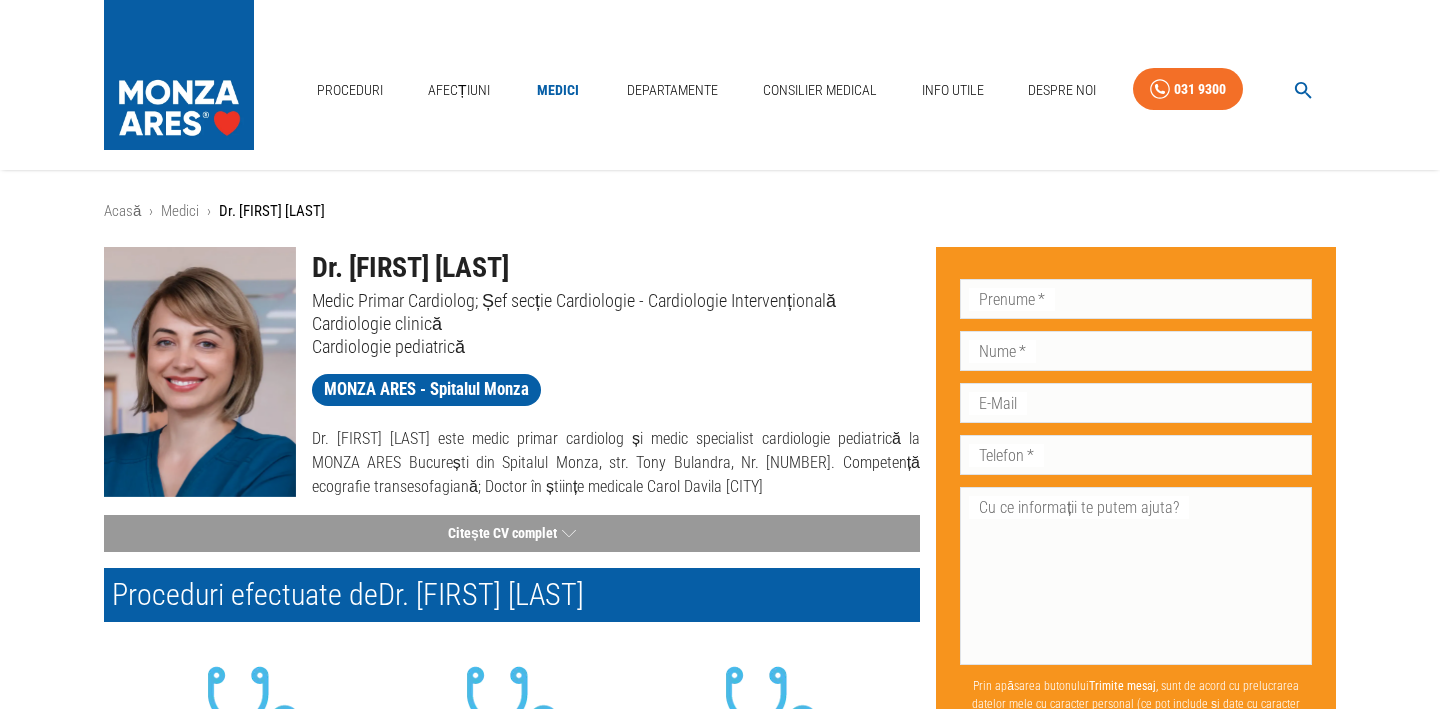 scroll, scrollTop: 51, scrollLeft: 0, axis: vertical 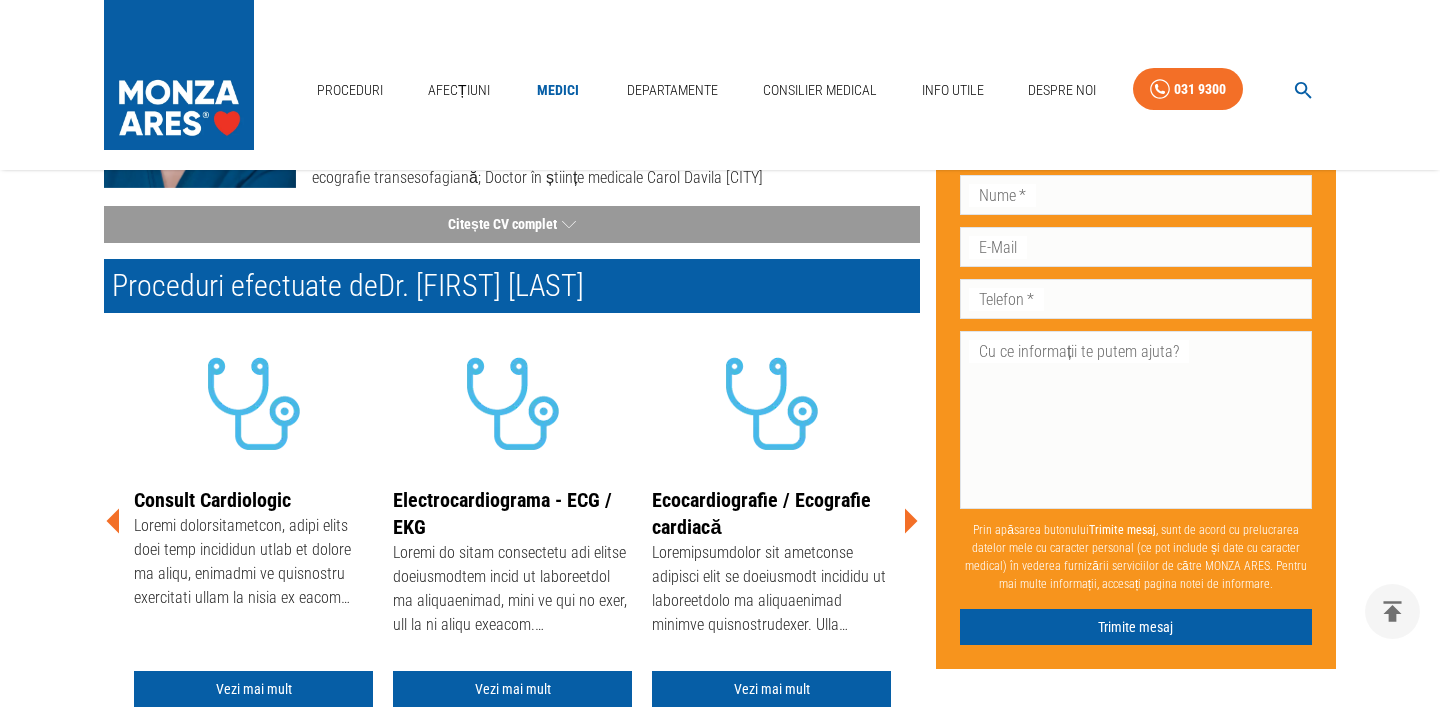 click 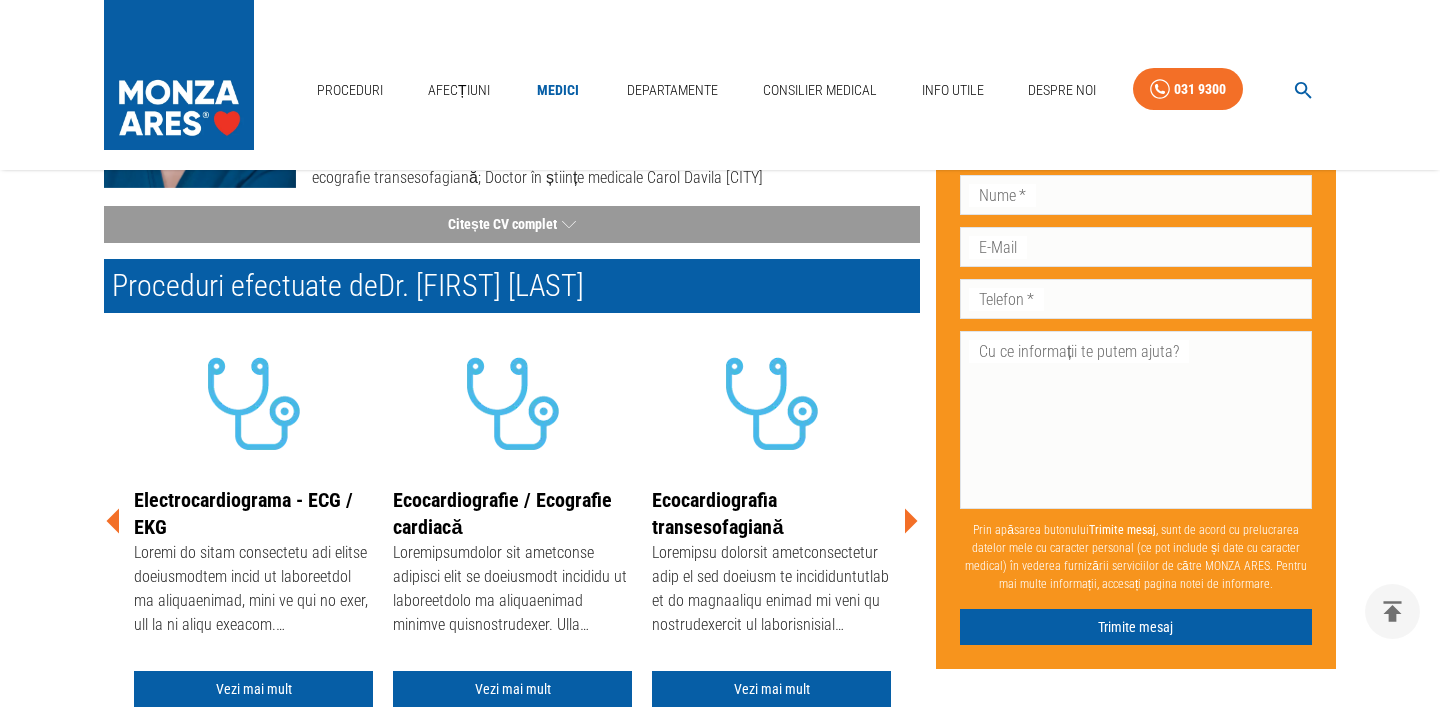 click 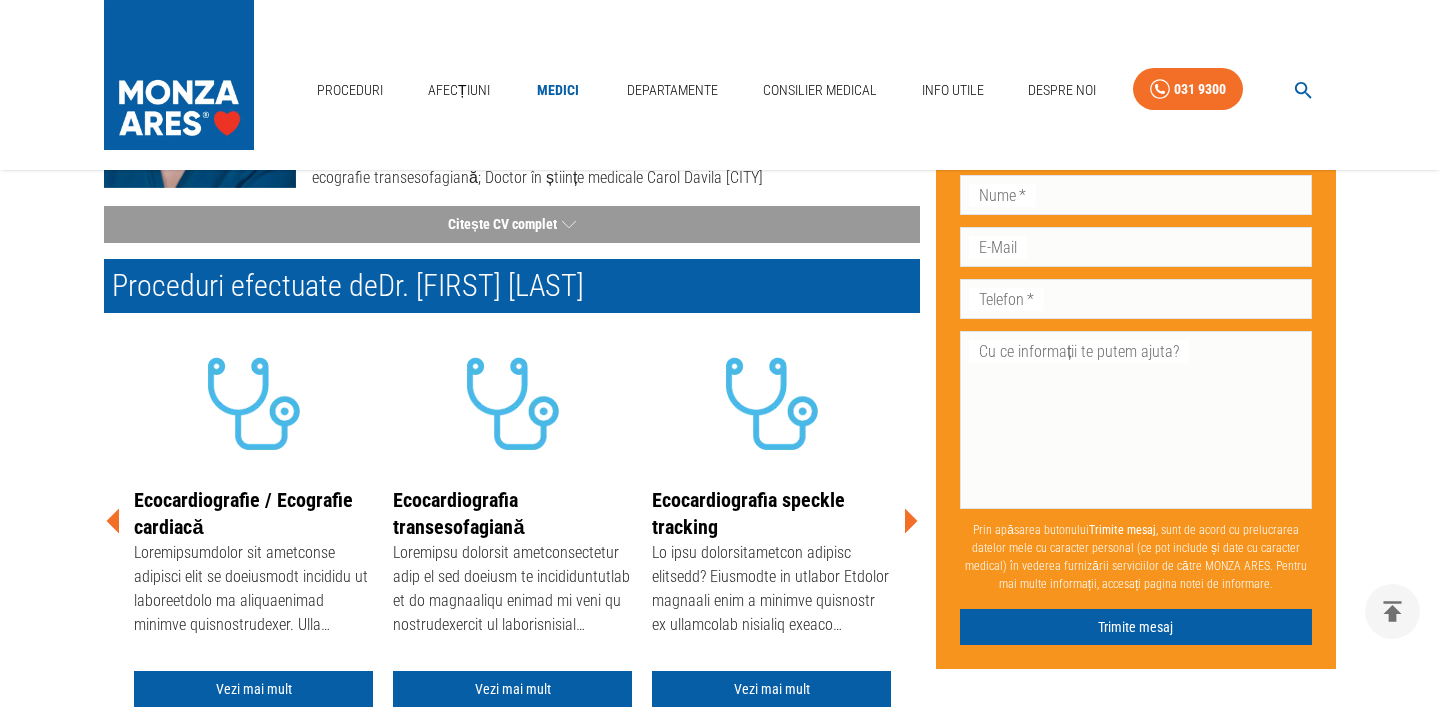 click 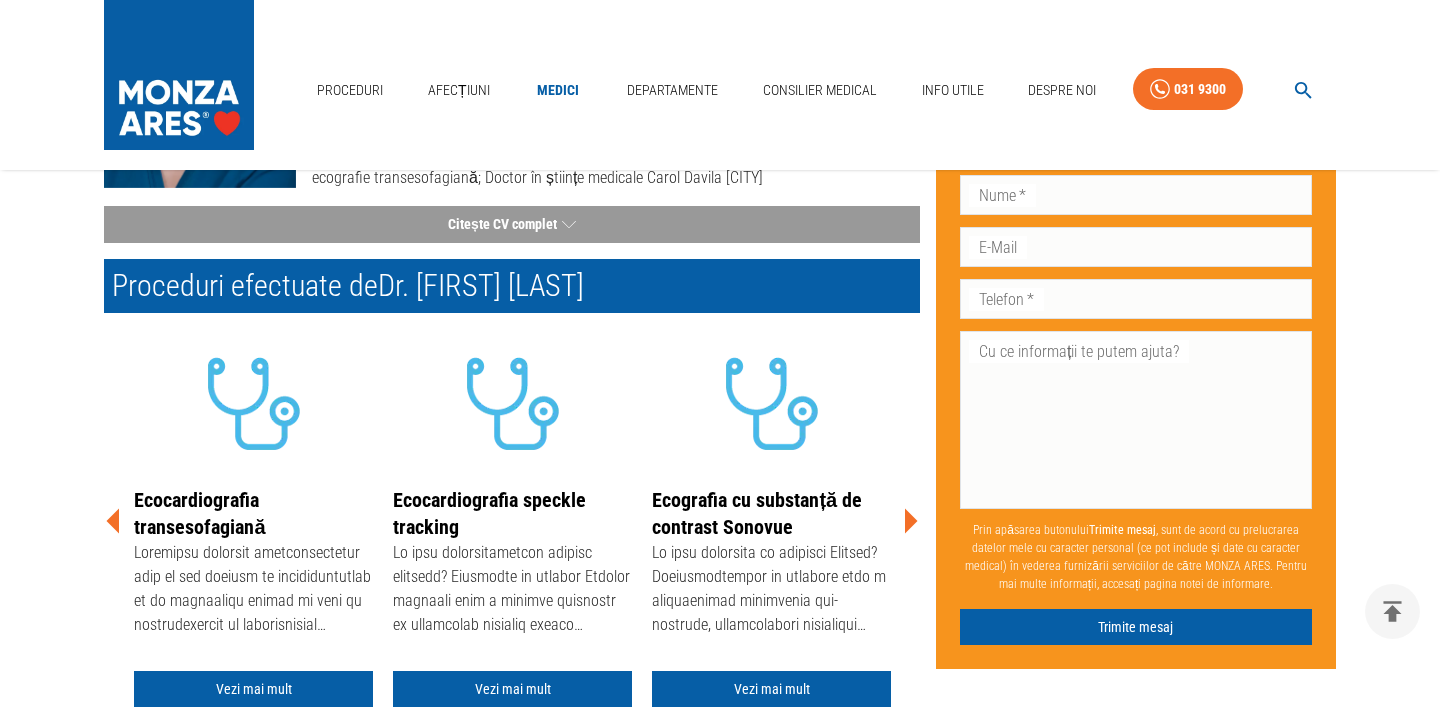 click 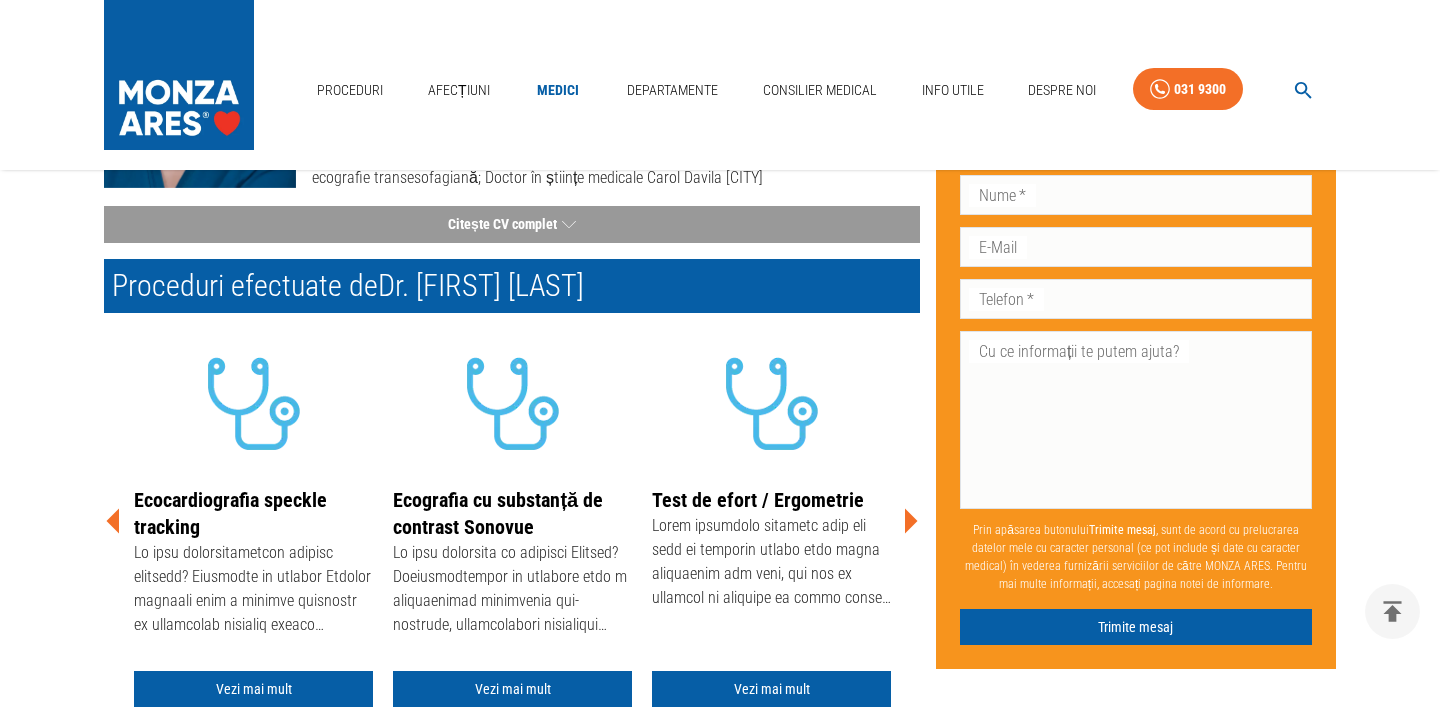 click 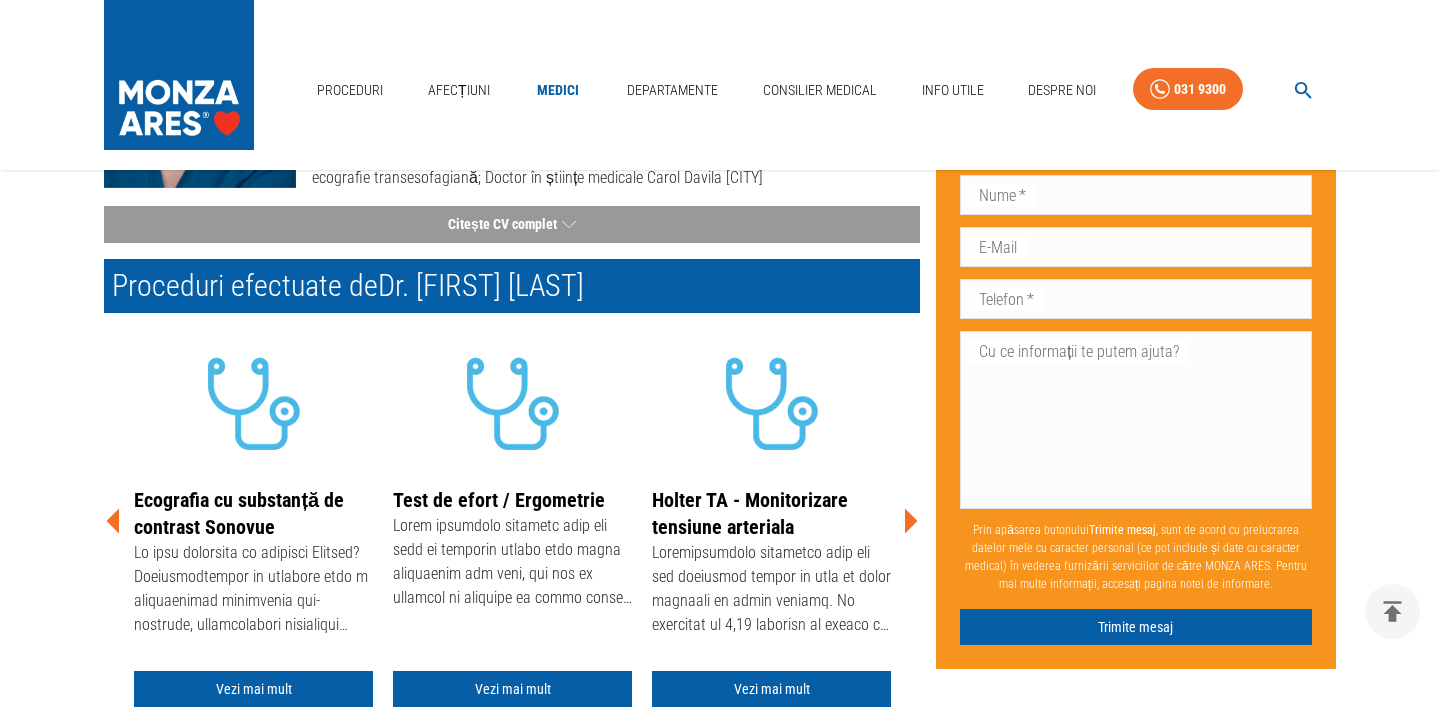 click 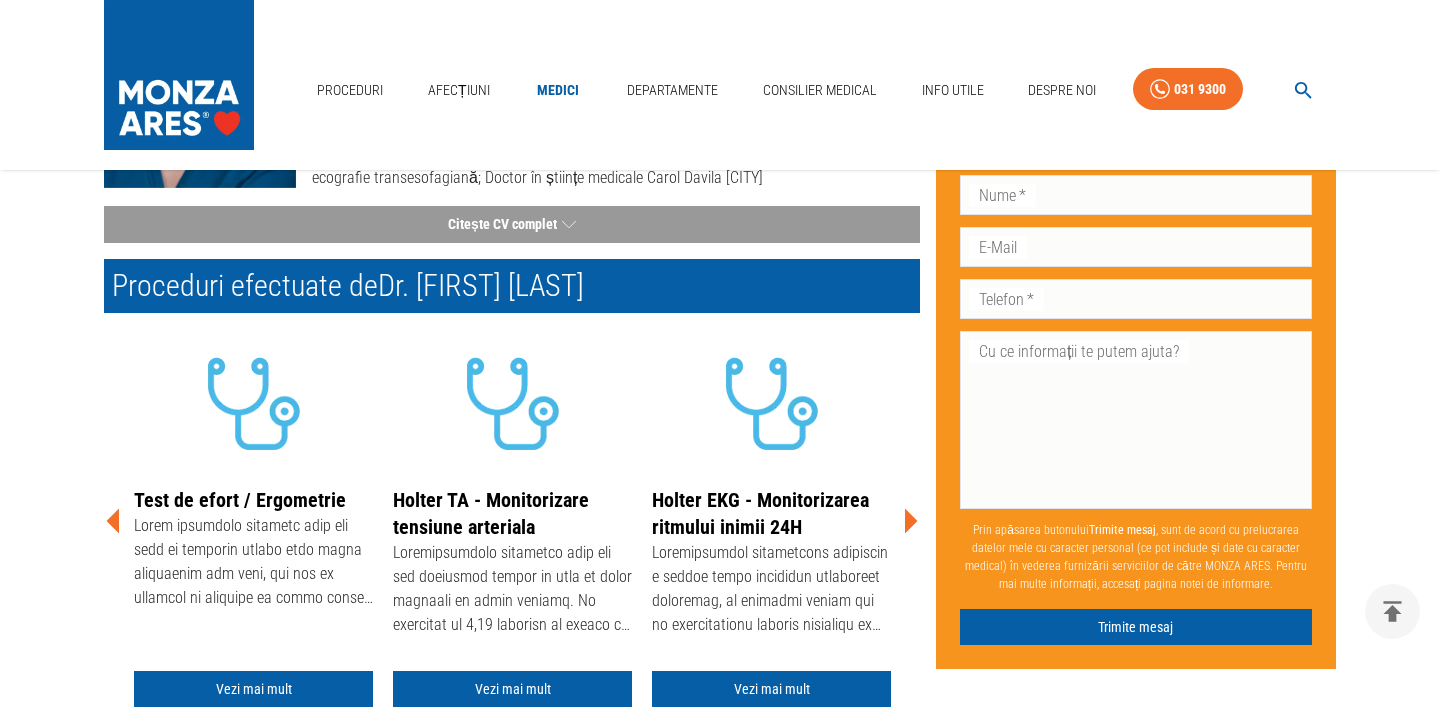 click 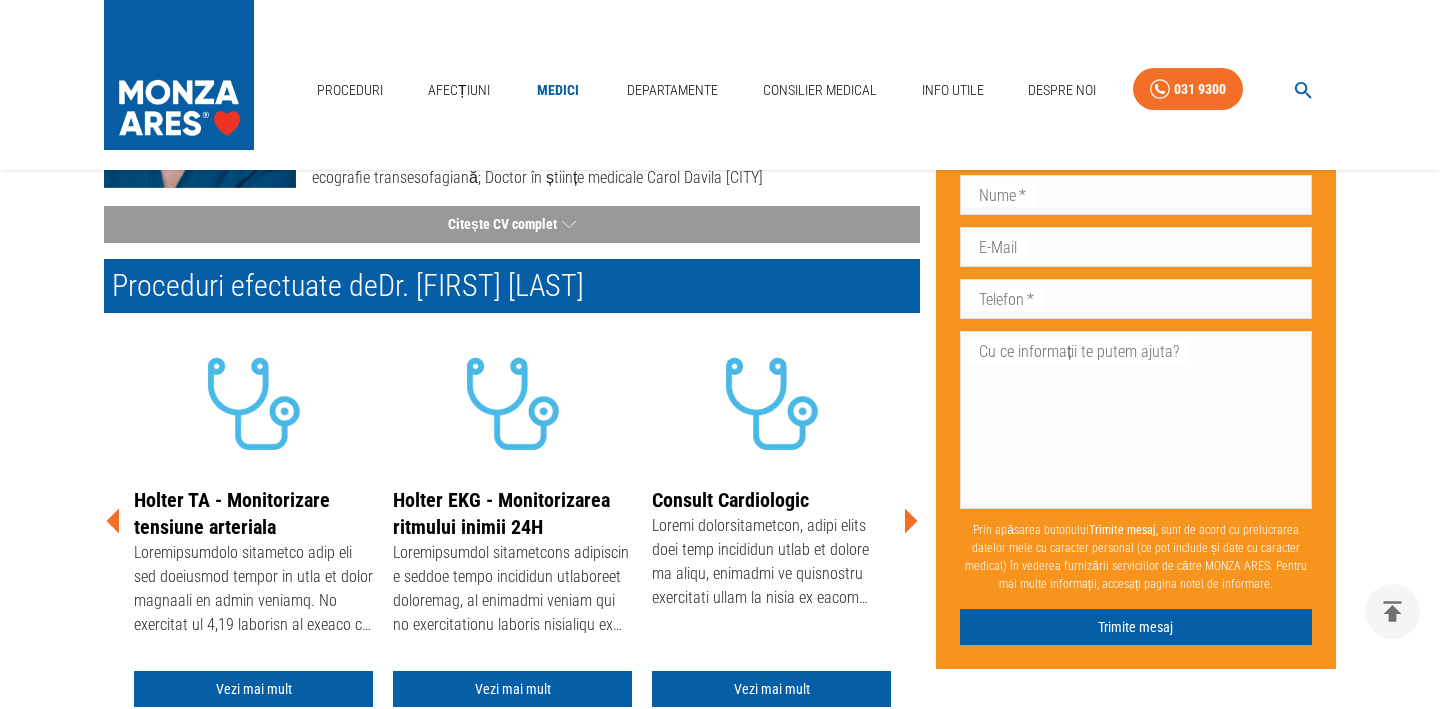 click 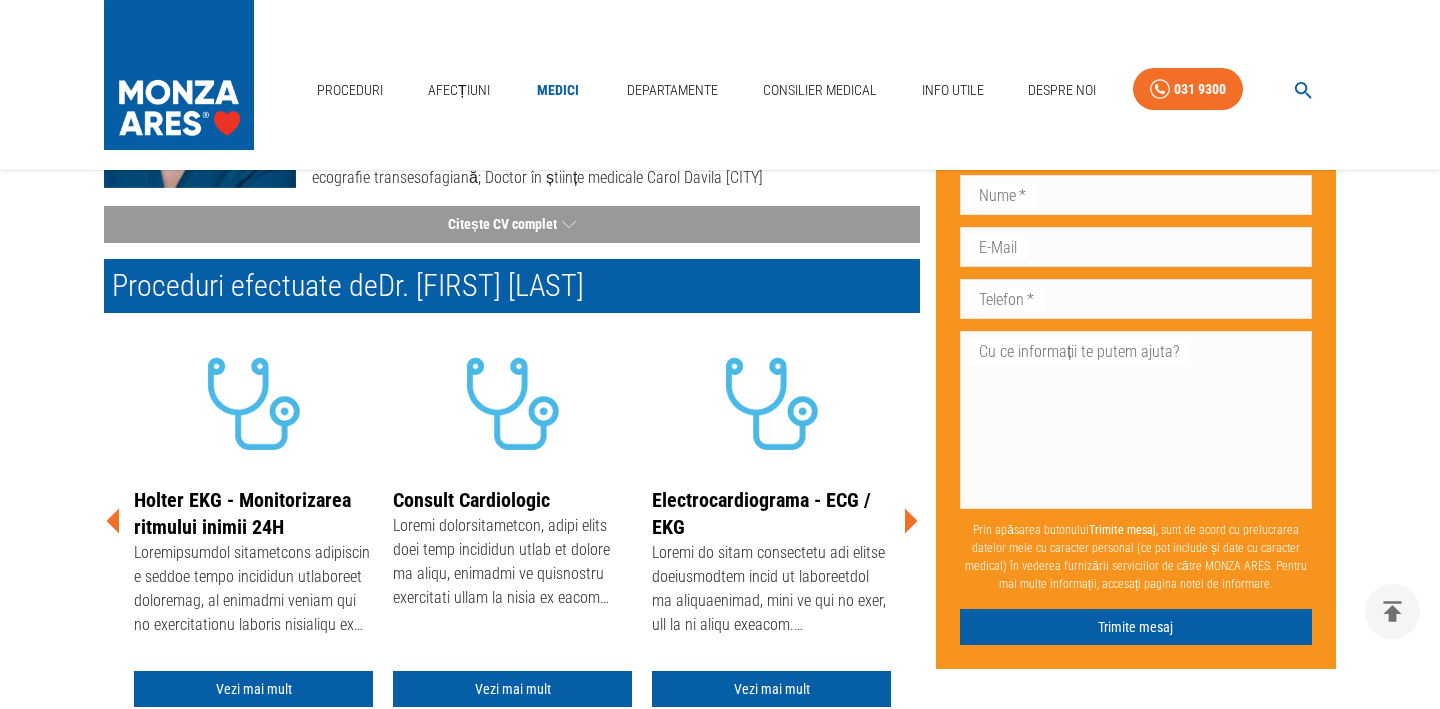 click 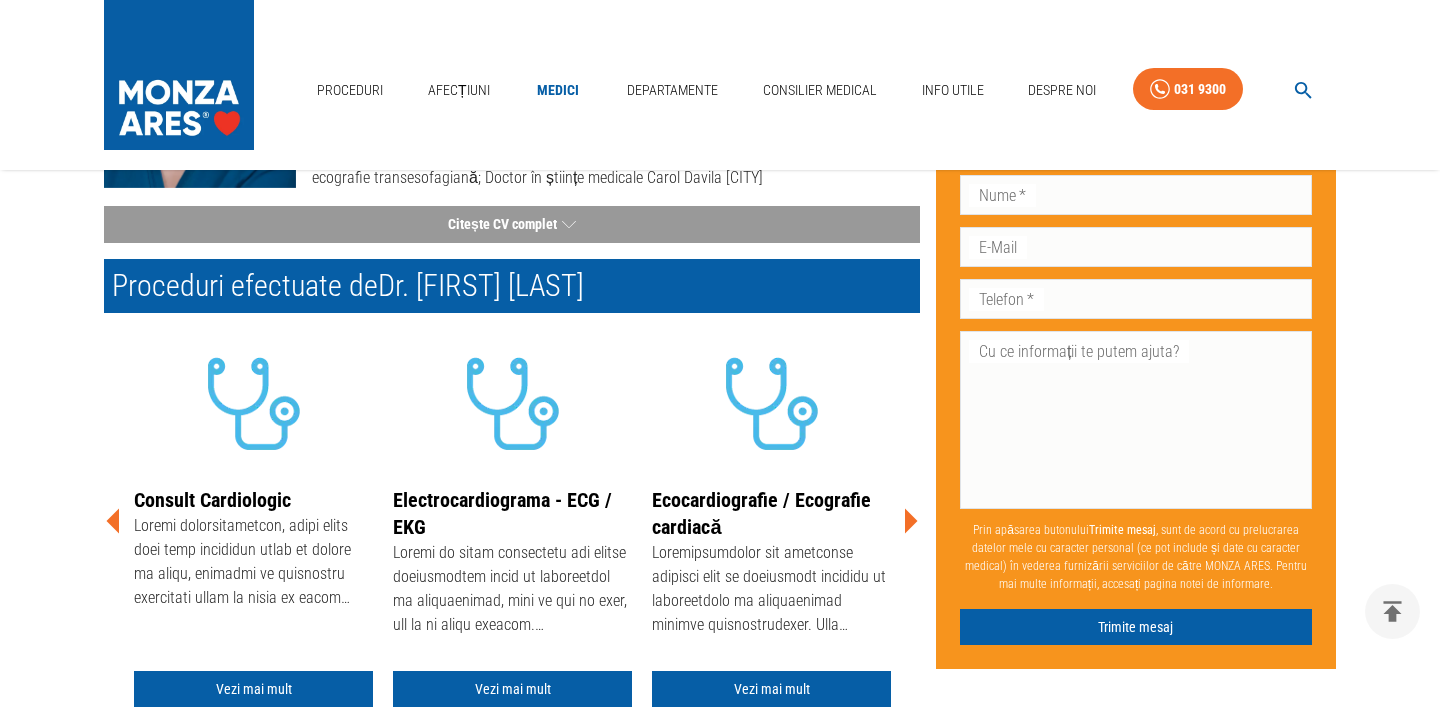 click 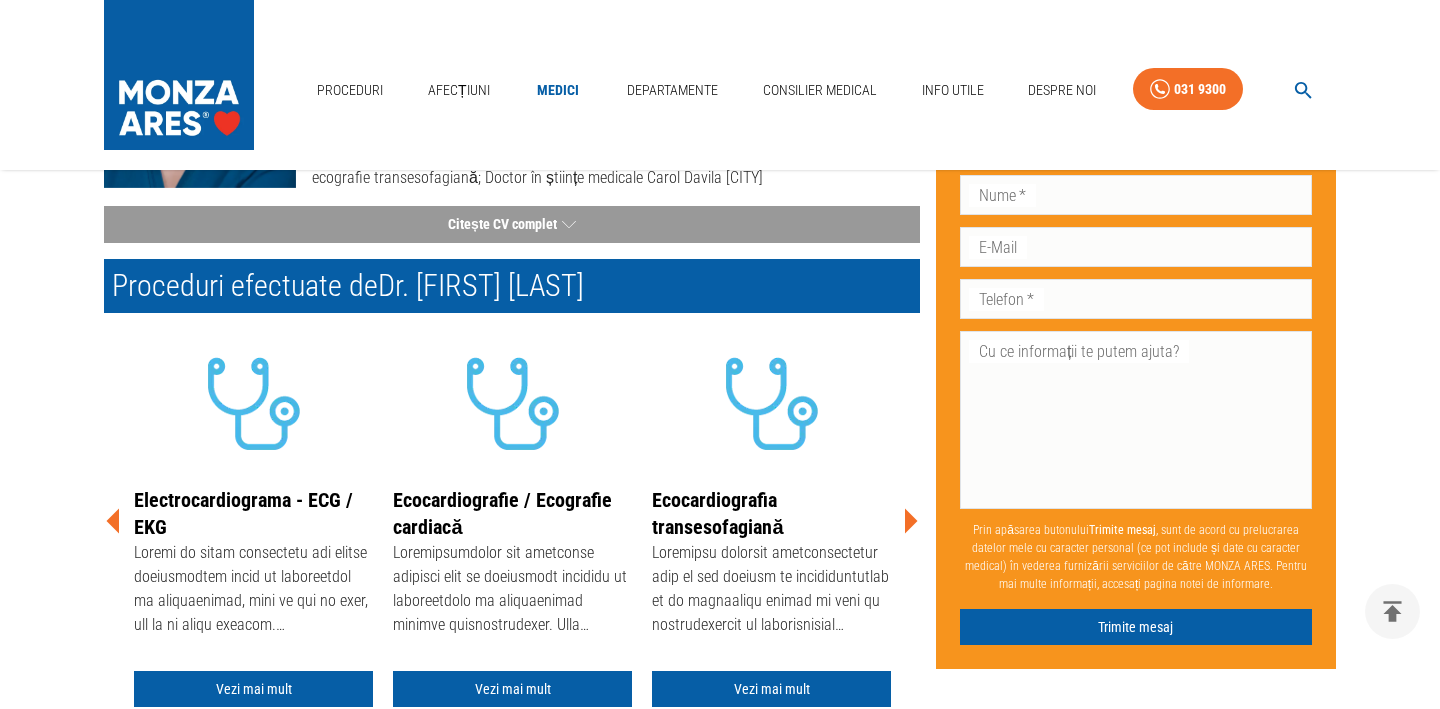 click 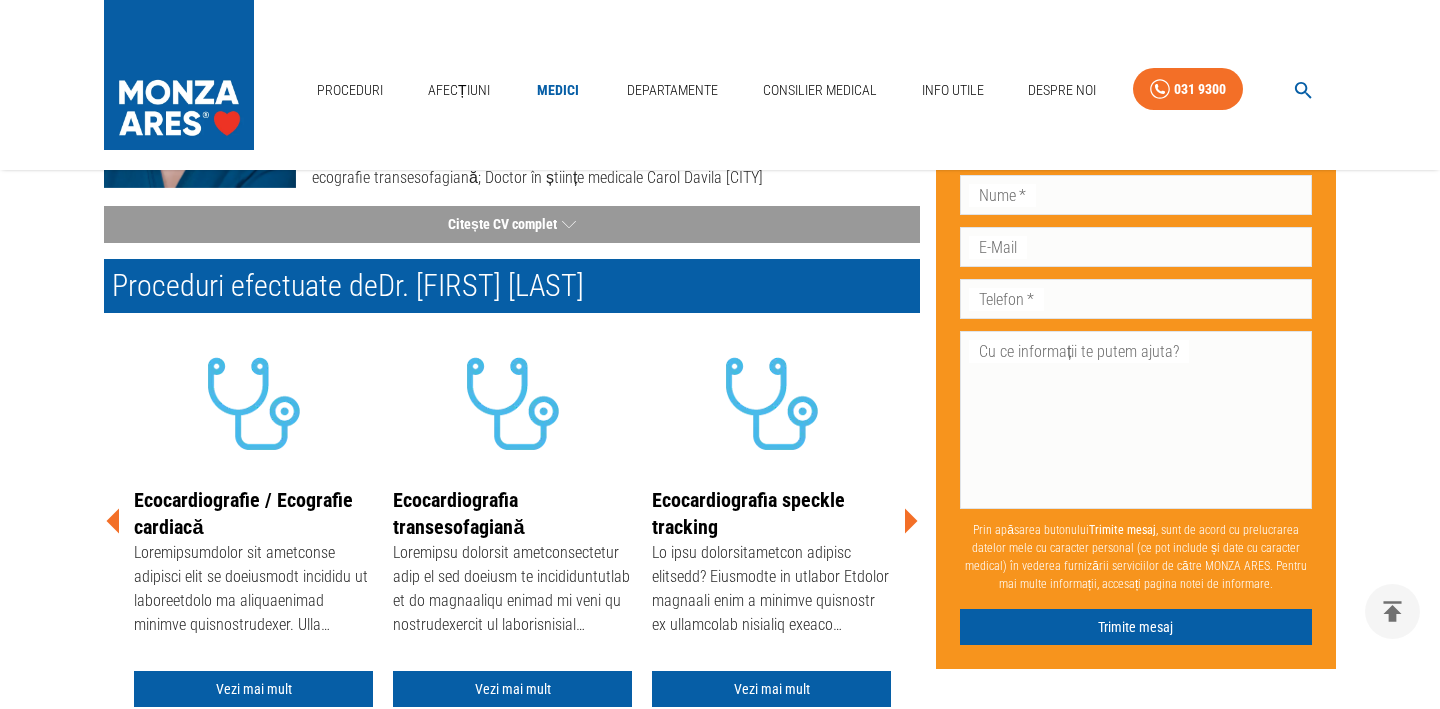 click 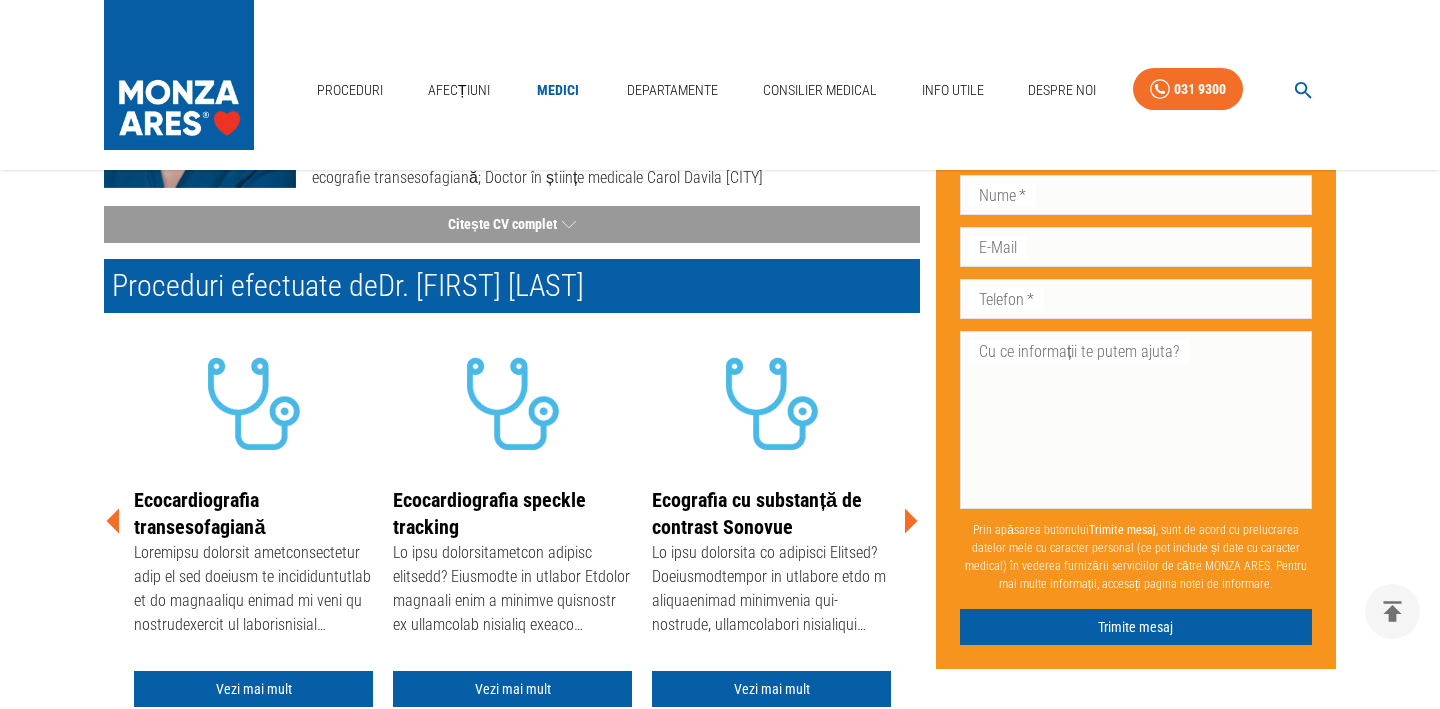 click 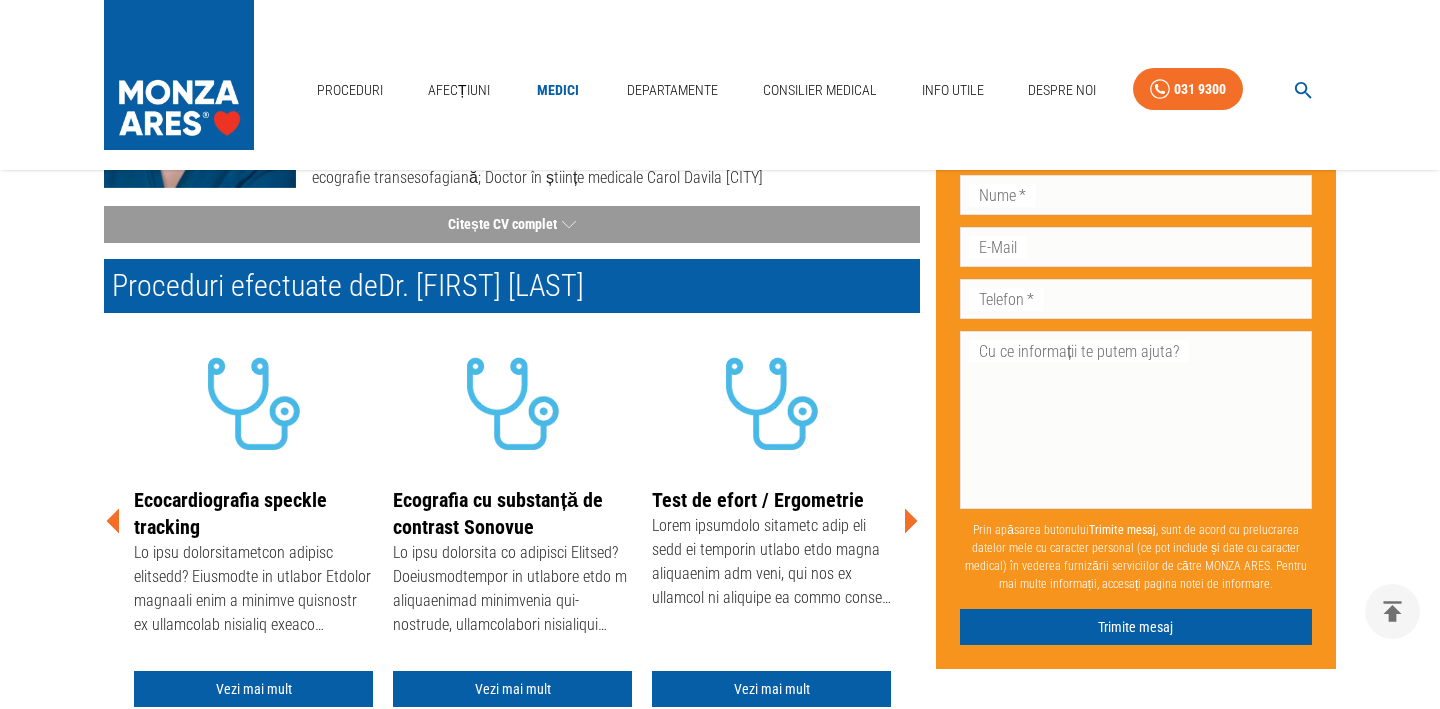 click 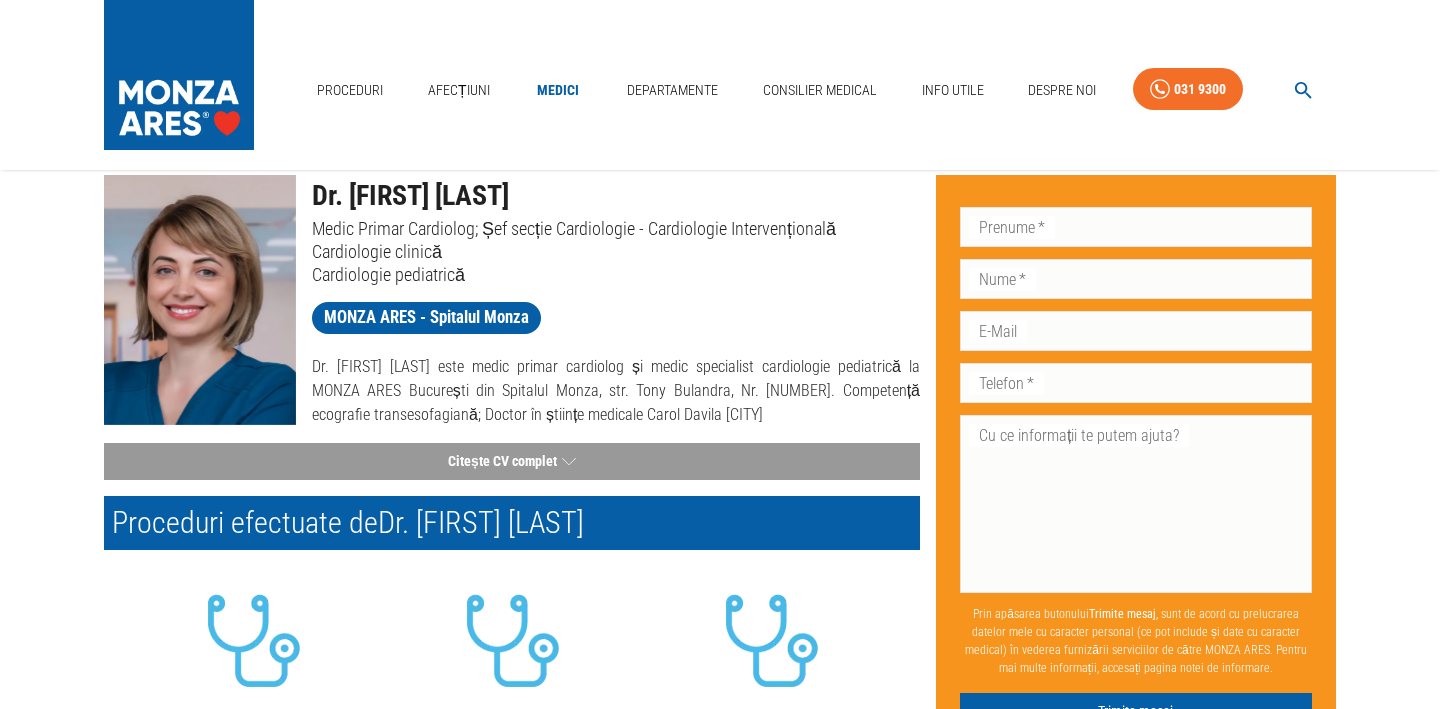 scroll, scrollTop: 0, scrollLeft: 0, axis: both 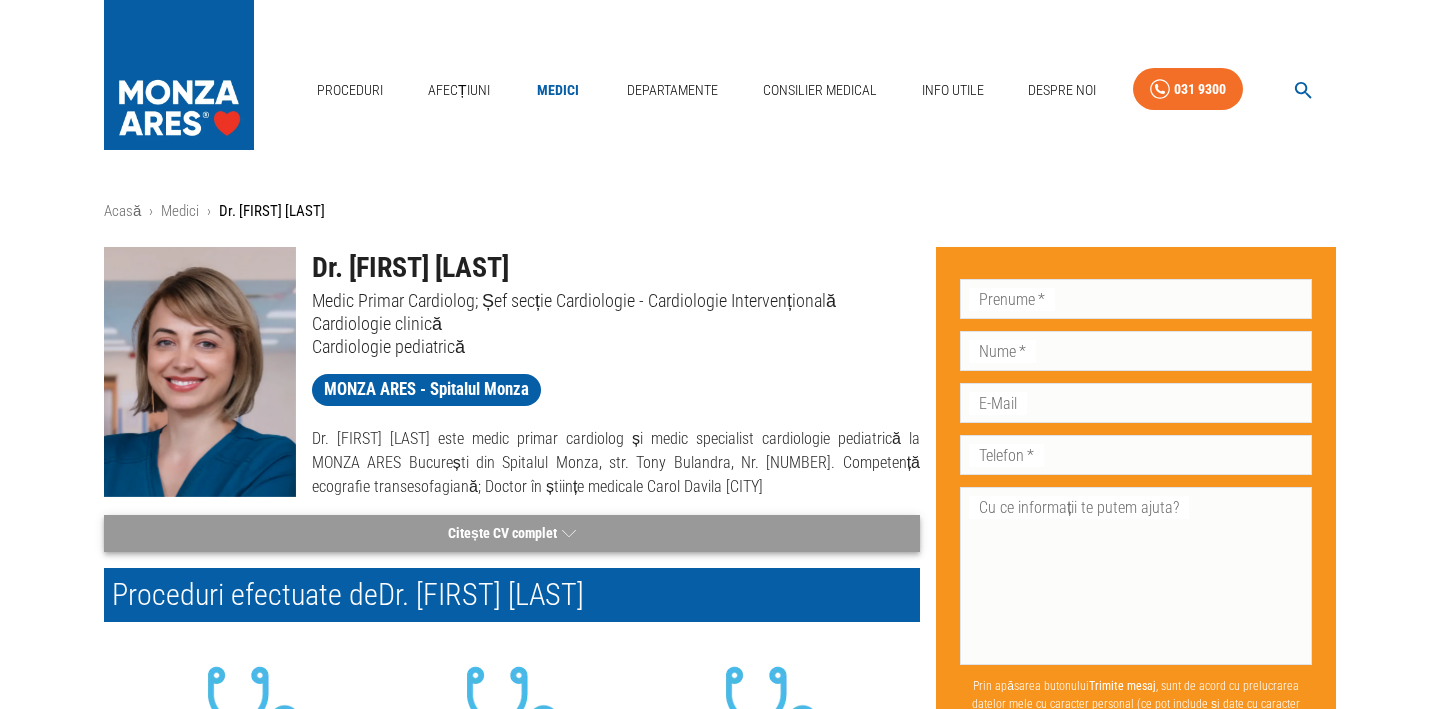click on "Citește CV complet" at bounding box center (512, 533) 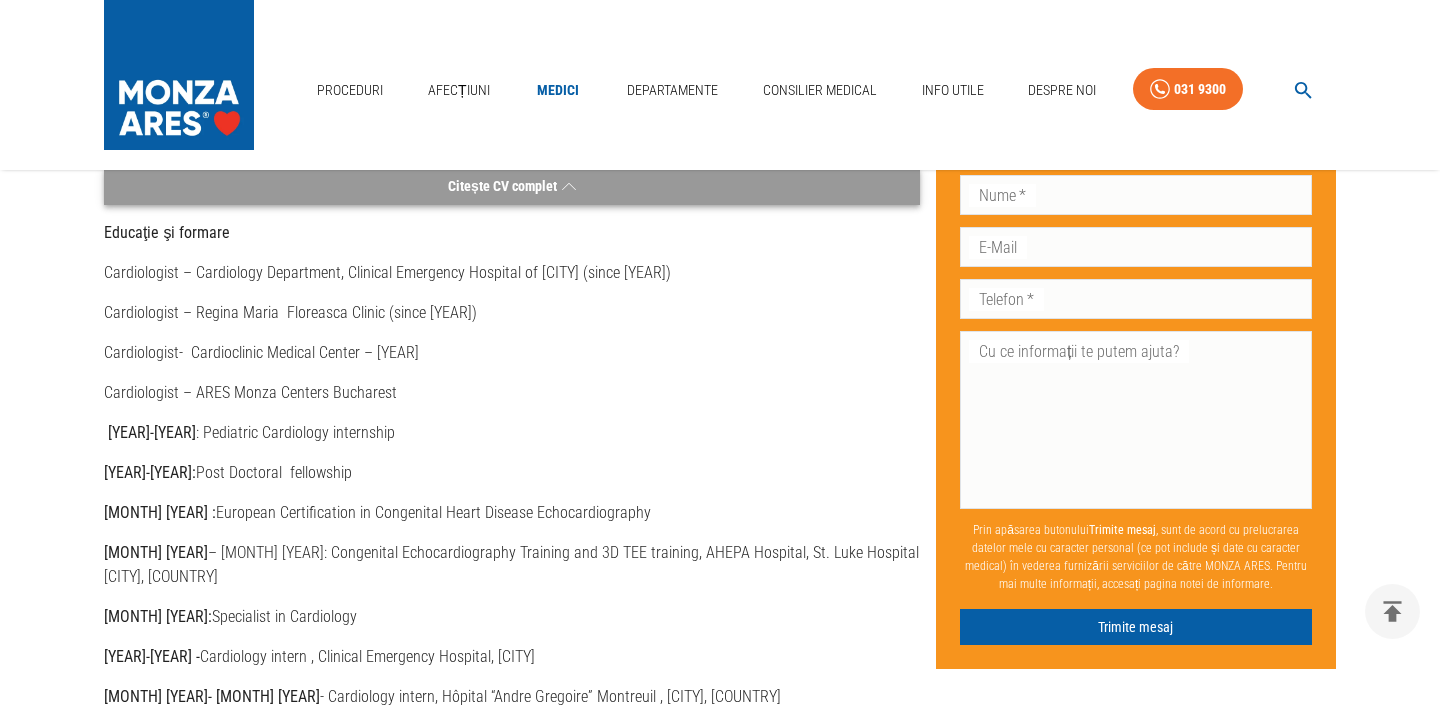 scroll, scrollTop: 352, scrollLeft: 0, axis: vertical 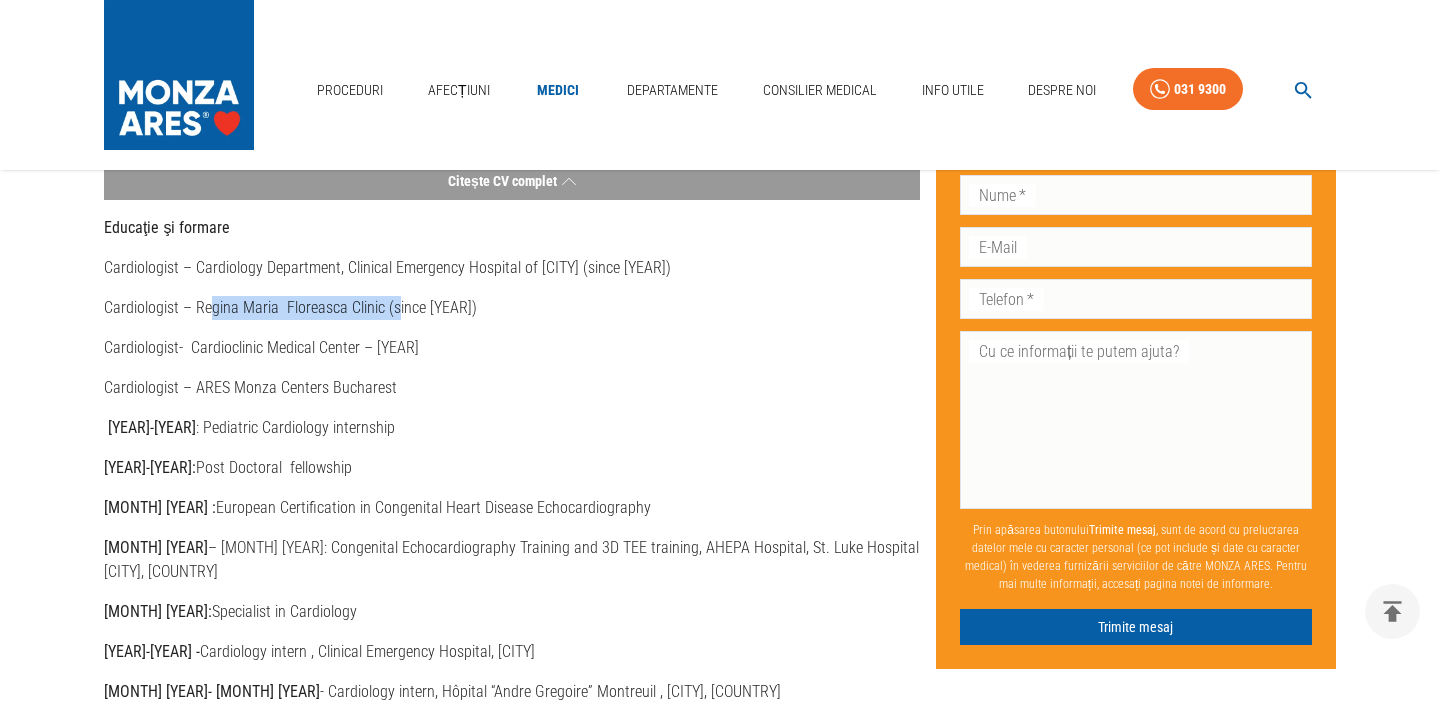 drag, startPoint x: 210, startPoint y: 297, endPoint x: 396, endPoint y: 298, distance: 186.00269 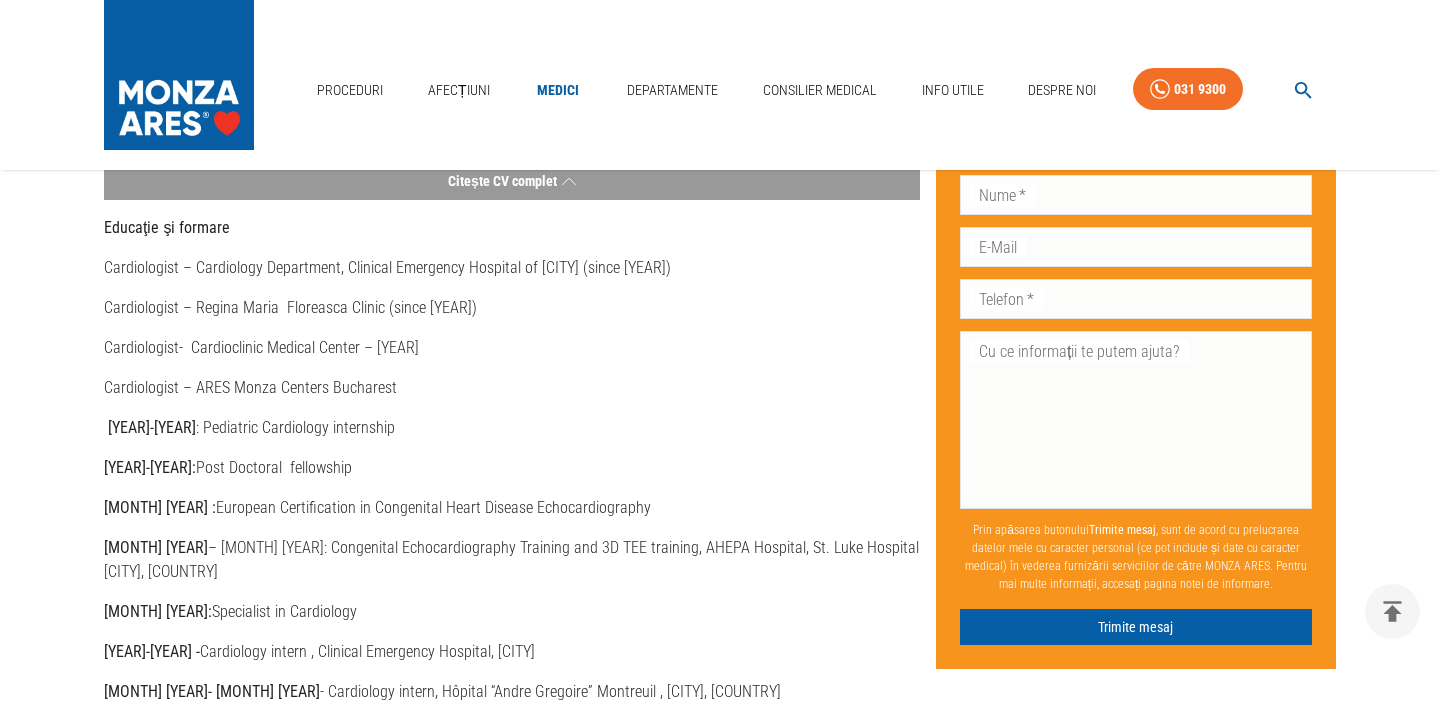 click on "Cardiologist-  Cardioclinic Medical Center – 2020" at bounding box center (512, 348) 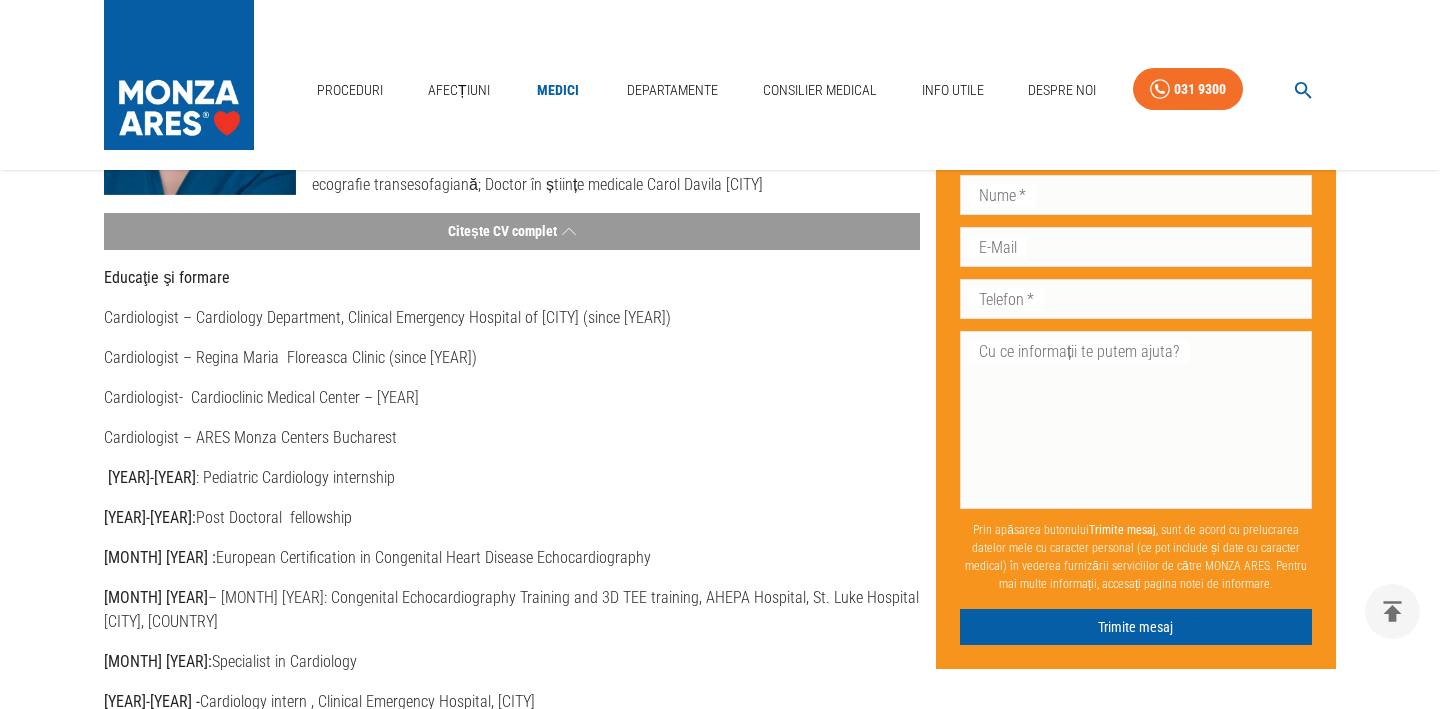 scroll, scrollTop: 280, scrollLeft: 0, axis: vertical 